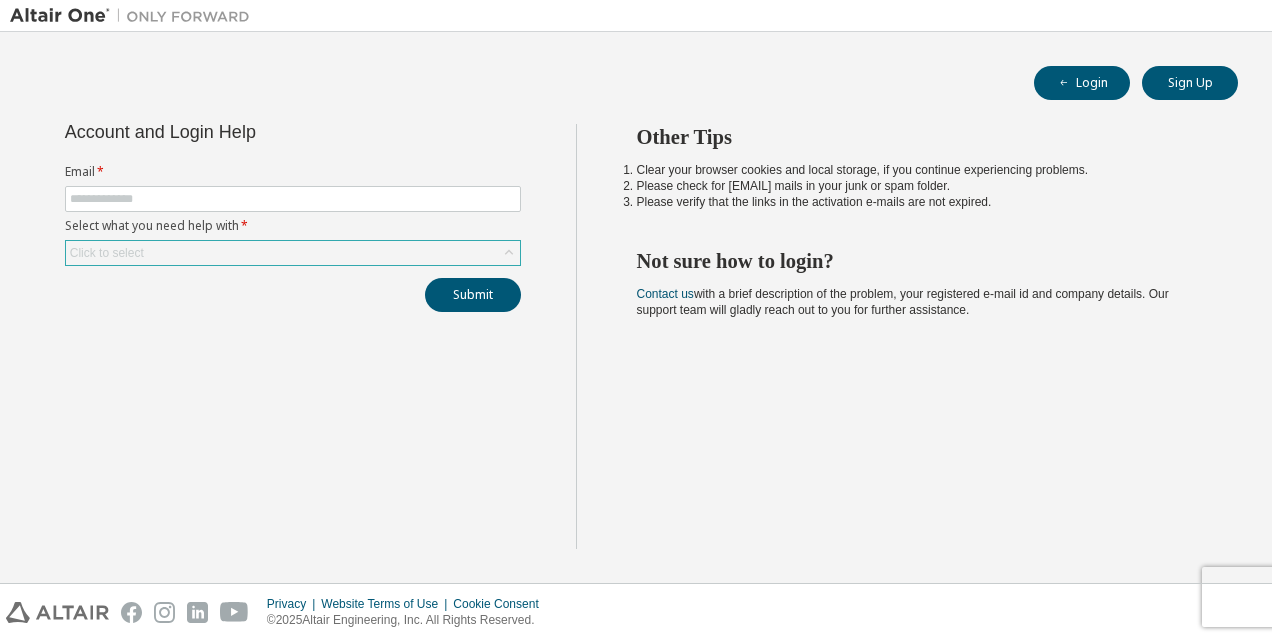 scroll, scrollTop: 0, scrollLeft: 0, axis: both 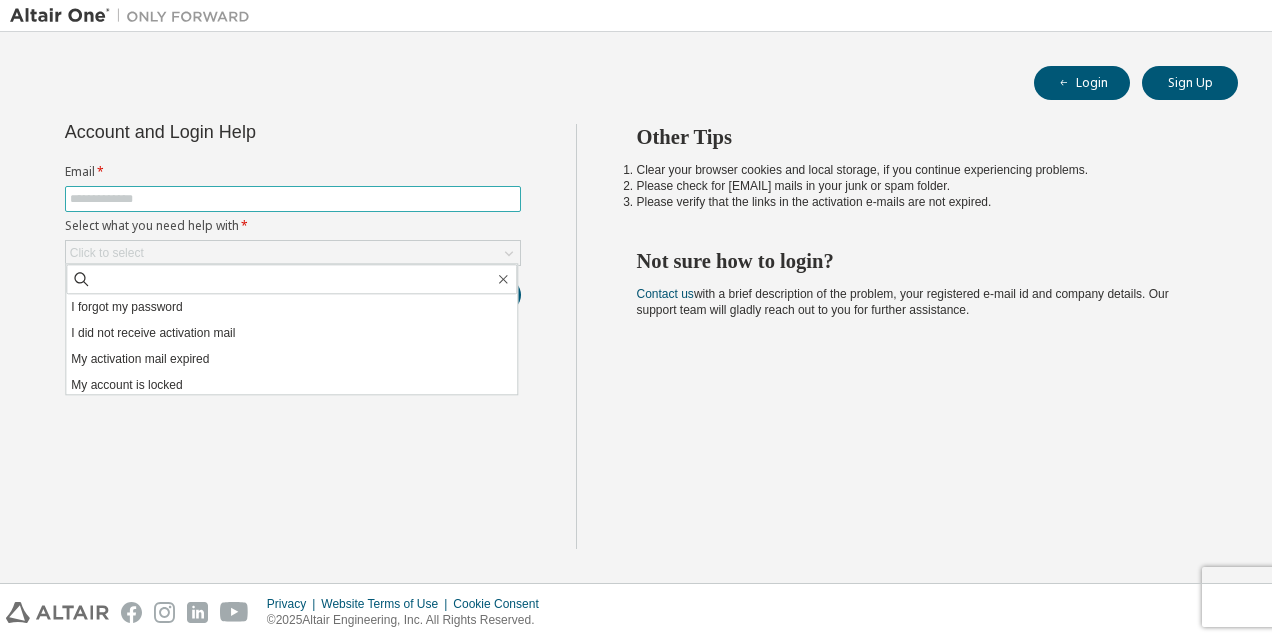 click at bounding box center [293, 199] 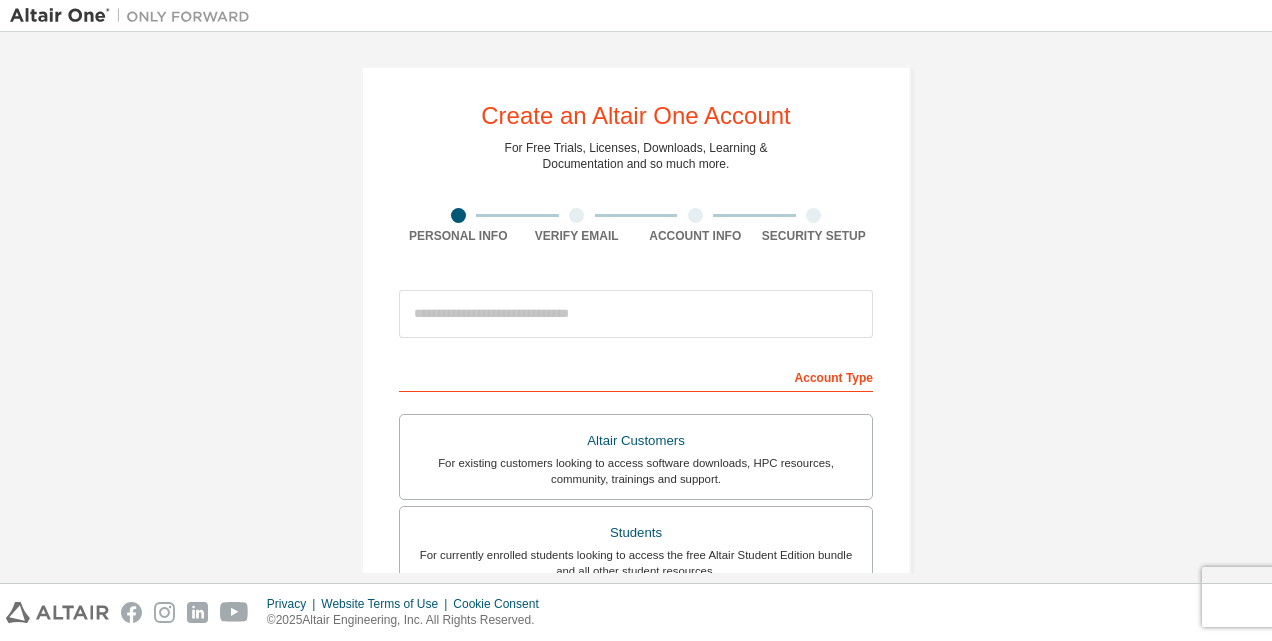 scroll, scrollTop: 0, scrollLeft: 0, axis: both 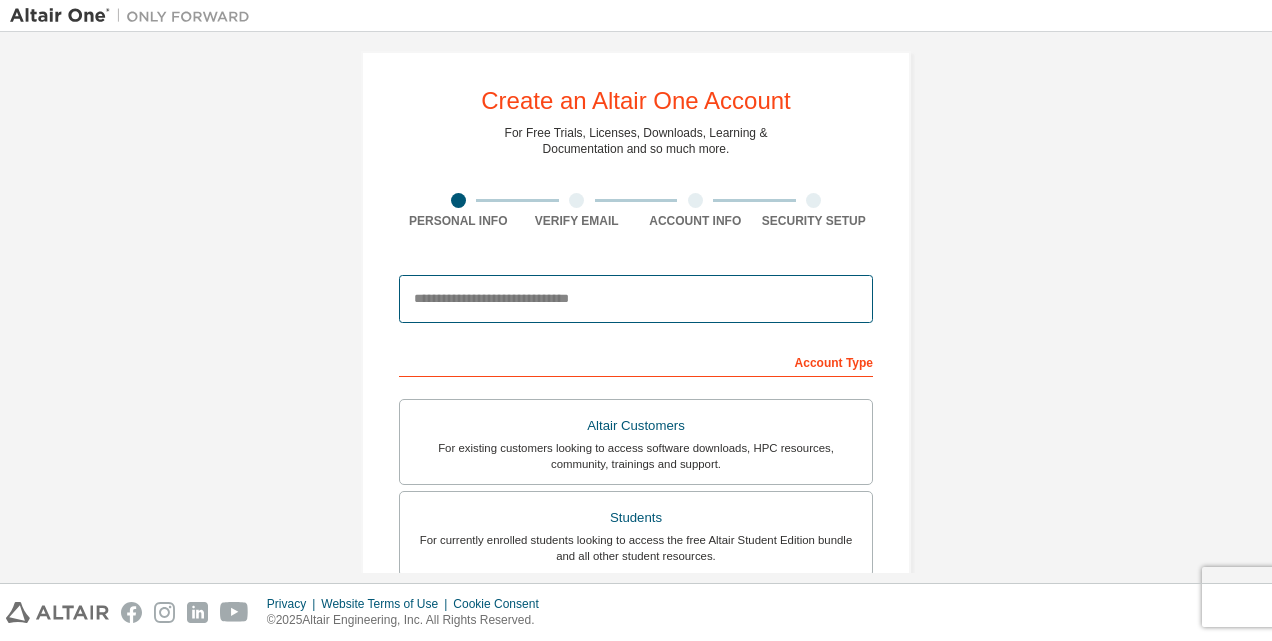 click at bounding box center (636, 299) 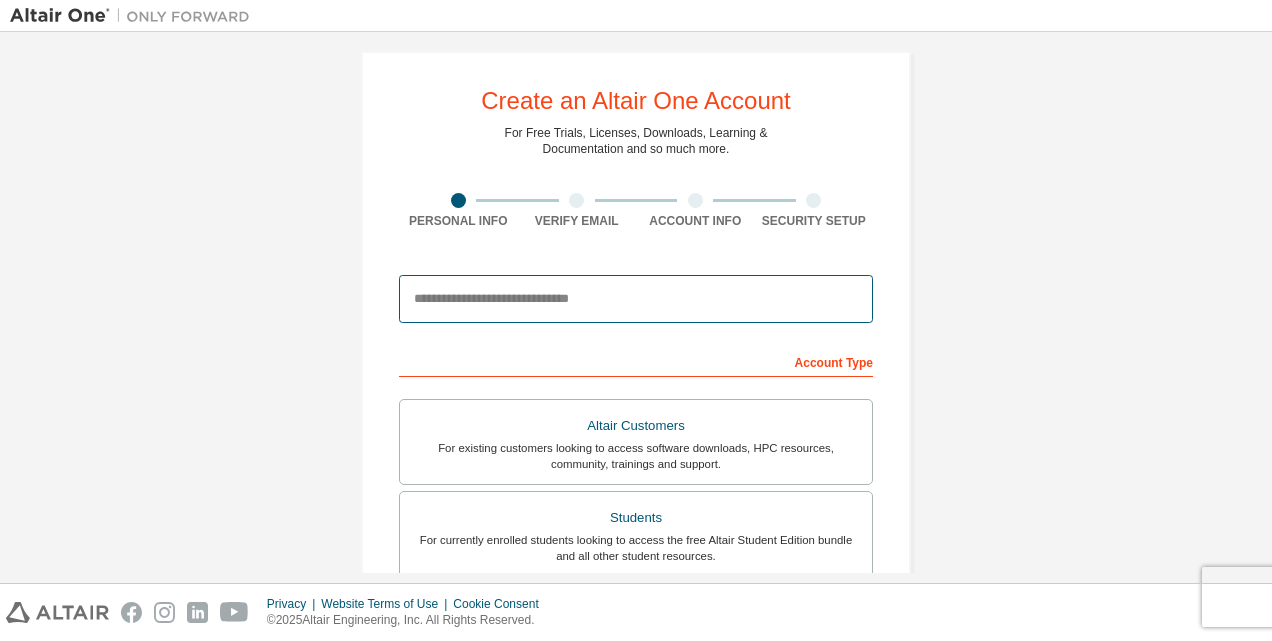 type on "**********" 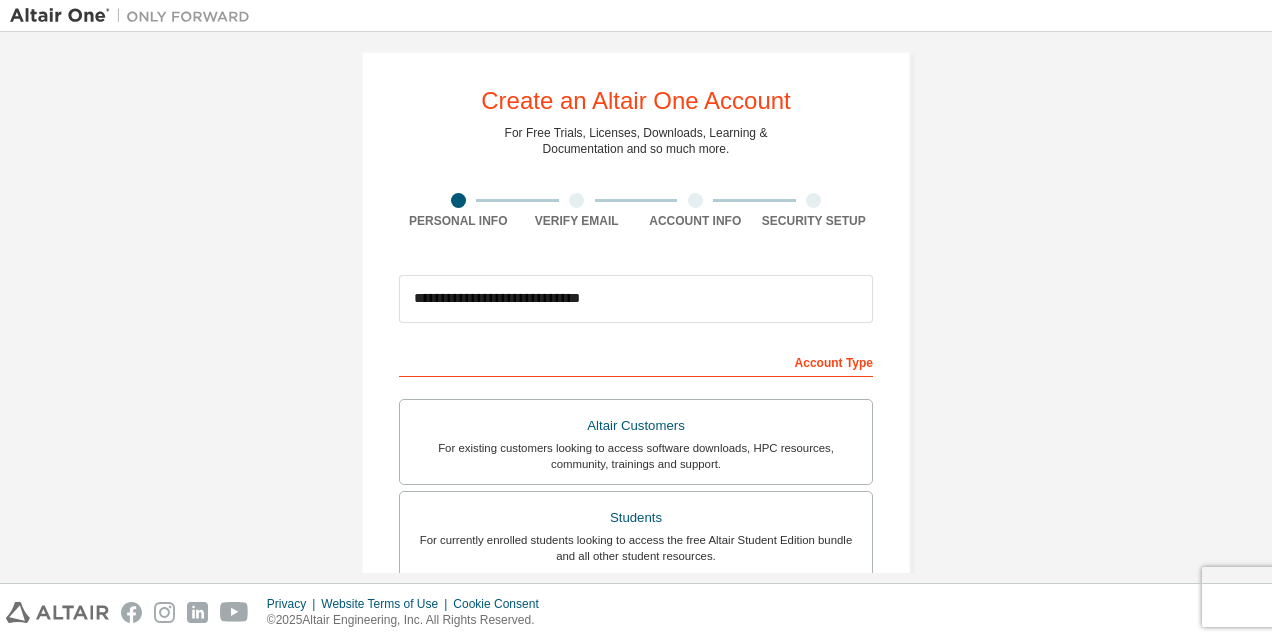 type on "*******" 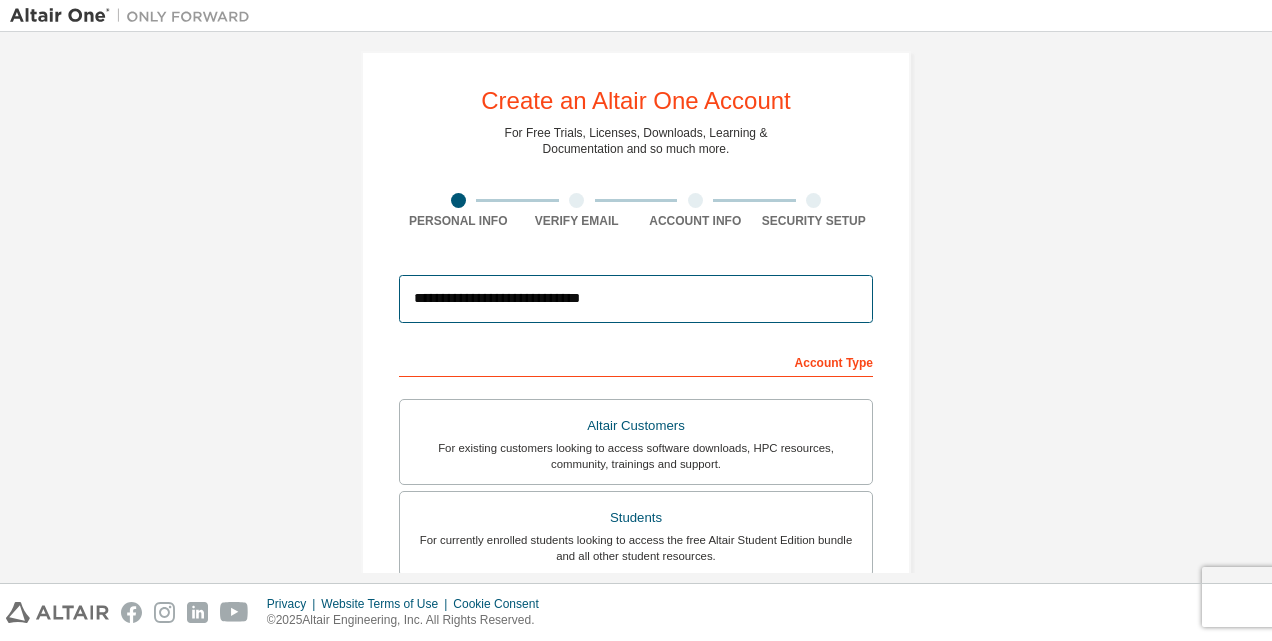 click on "**********" at bounding box center [636, 299] 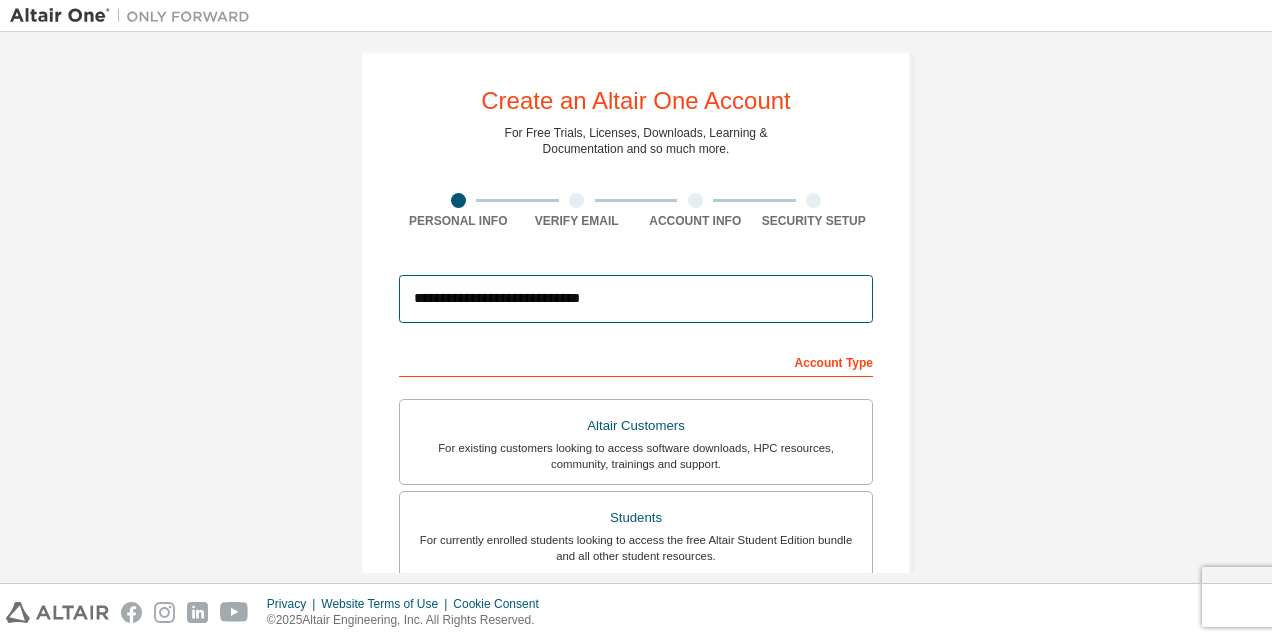 click on "**********" at bounding box center (636, 299) 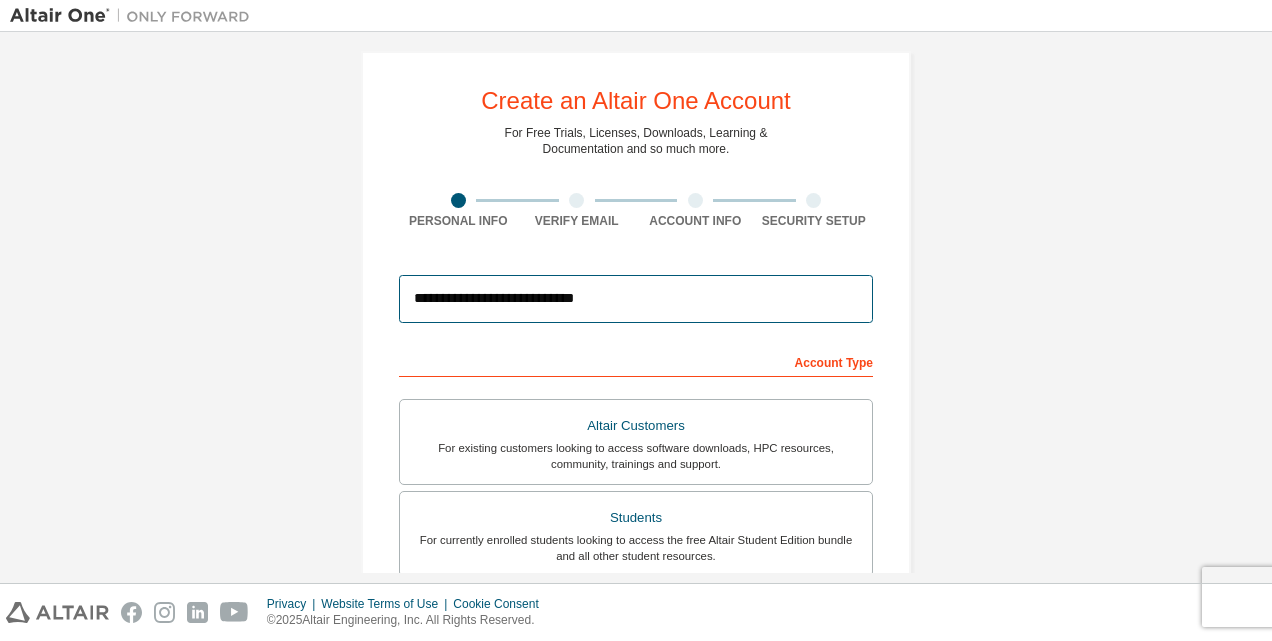 click on "**********" at bounding box center [636, 299] 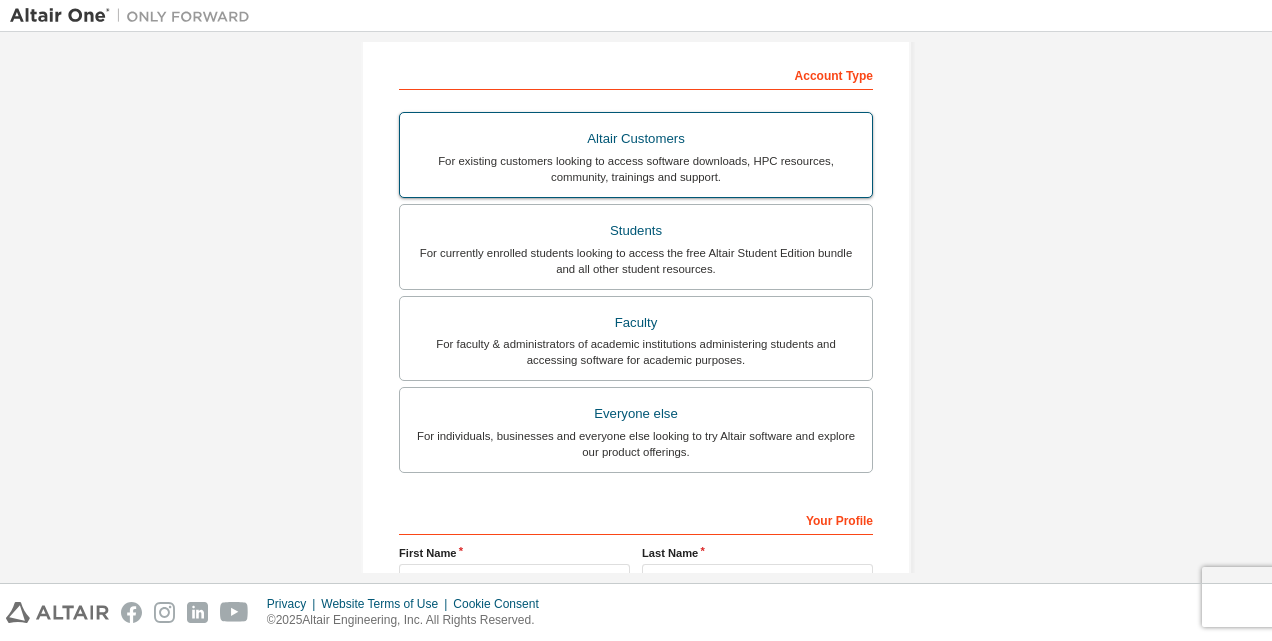 scroll, scrollTop: 337, scrollLeft: 0, axis: vertical 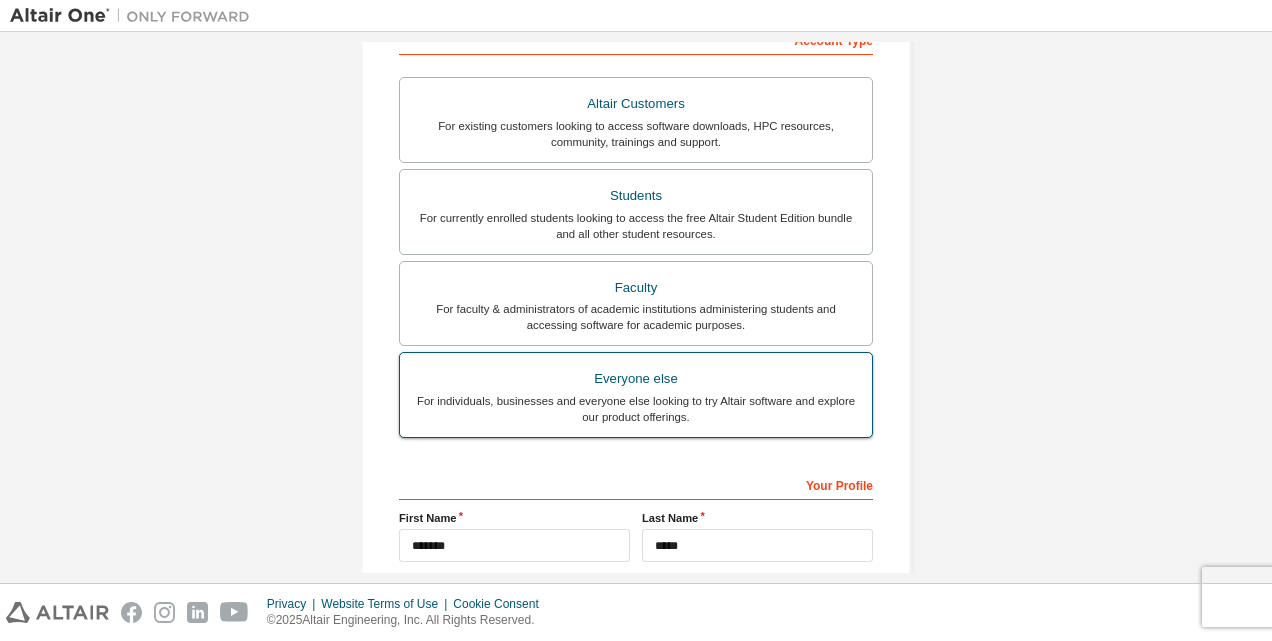 type on "**********" 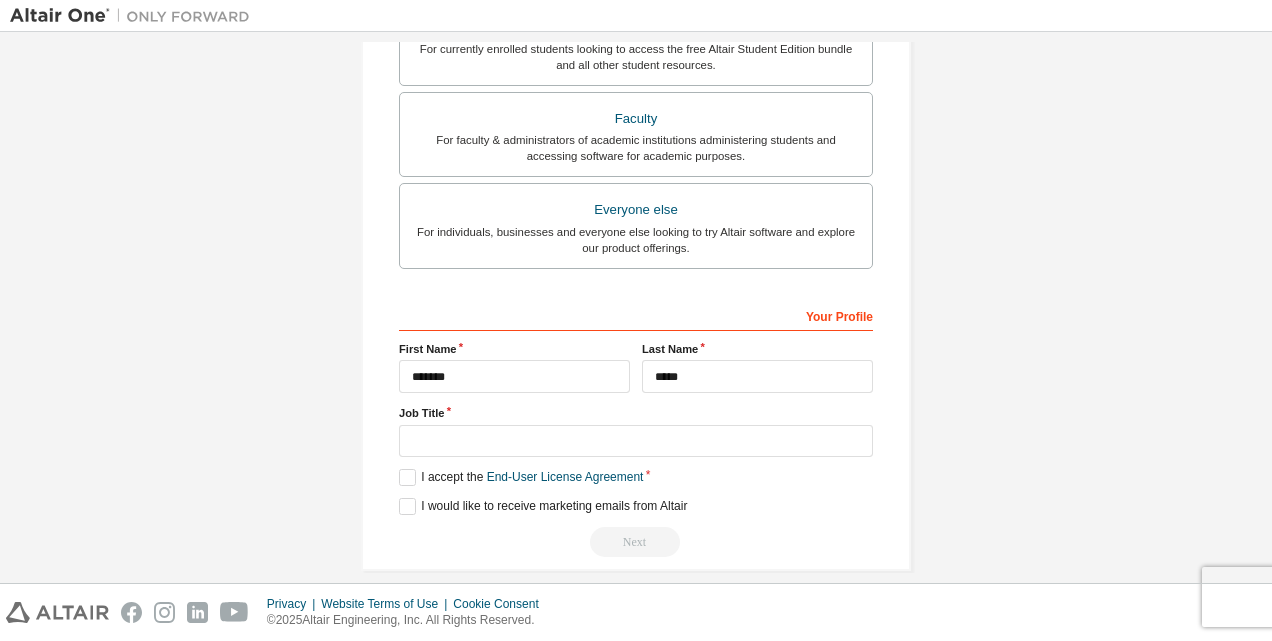 scroll, scrollTop: 515, scrollLeft: 0, axis: vertical 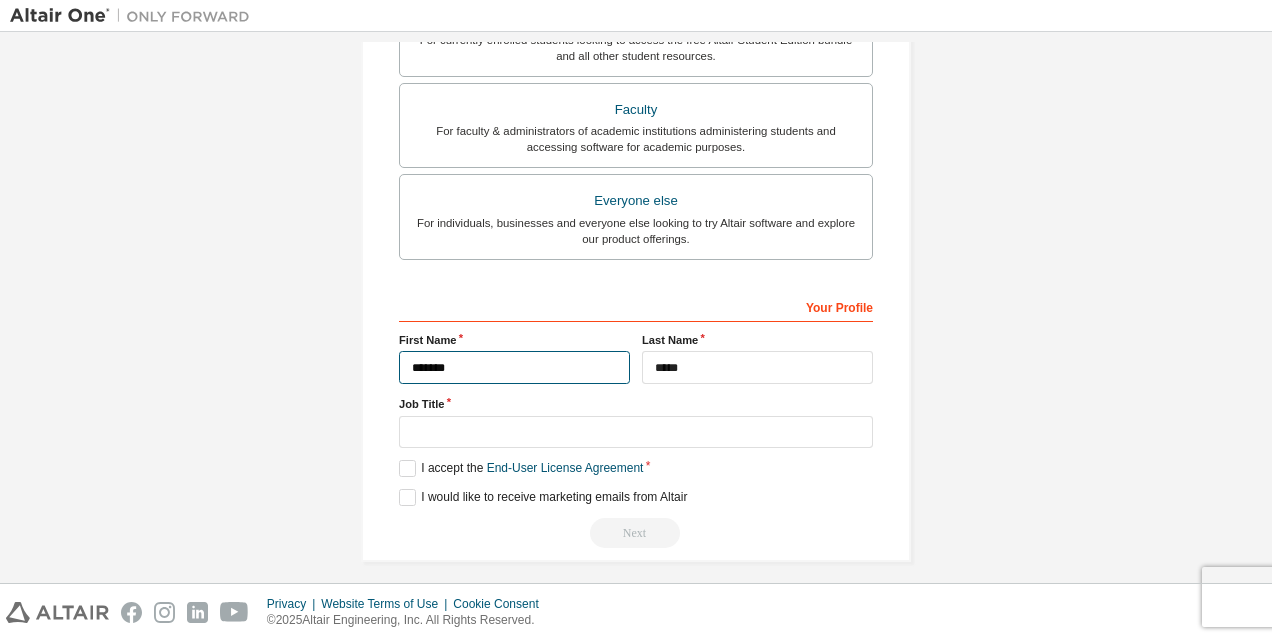 click on "*******" at bounding box center [514, 367] 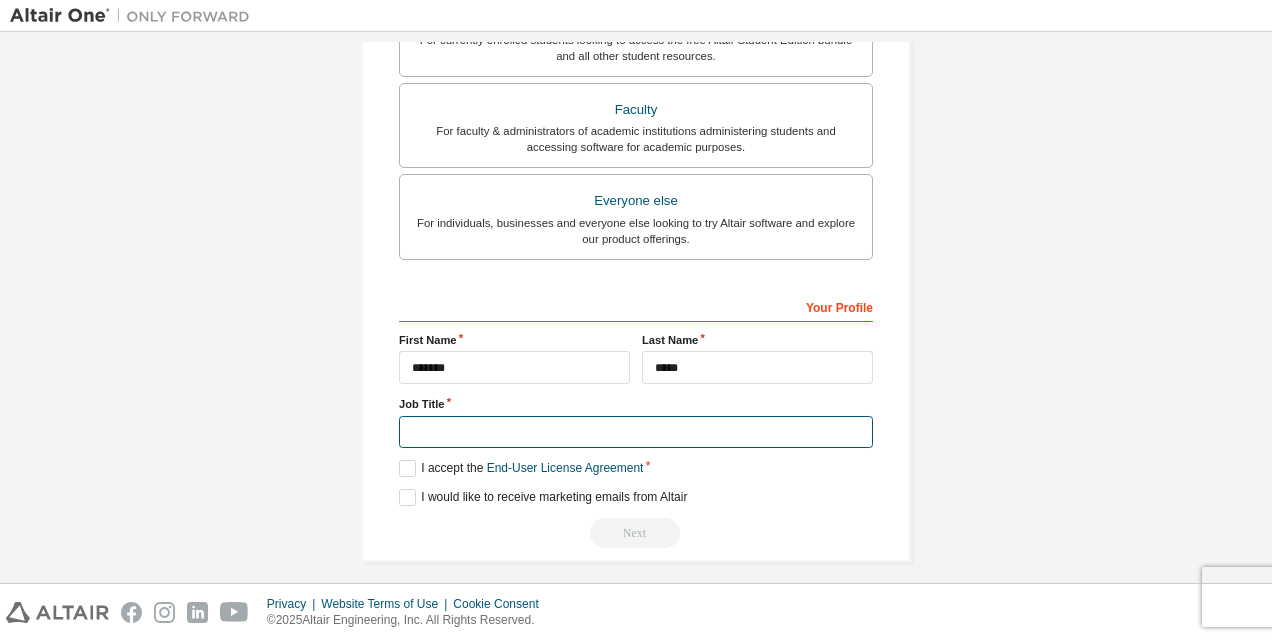 type on "**********" 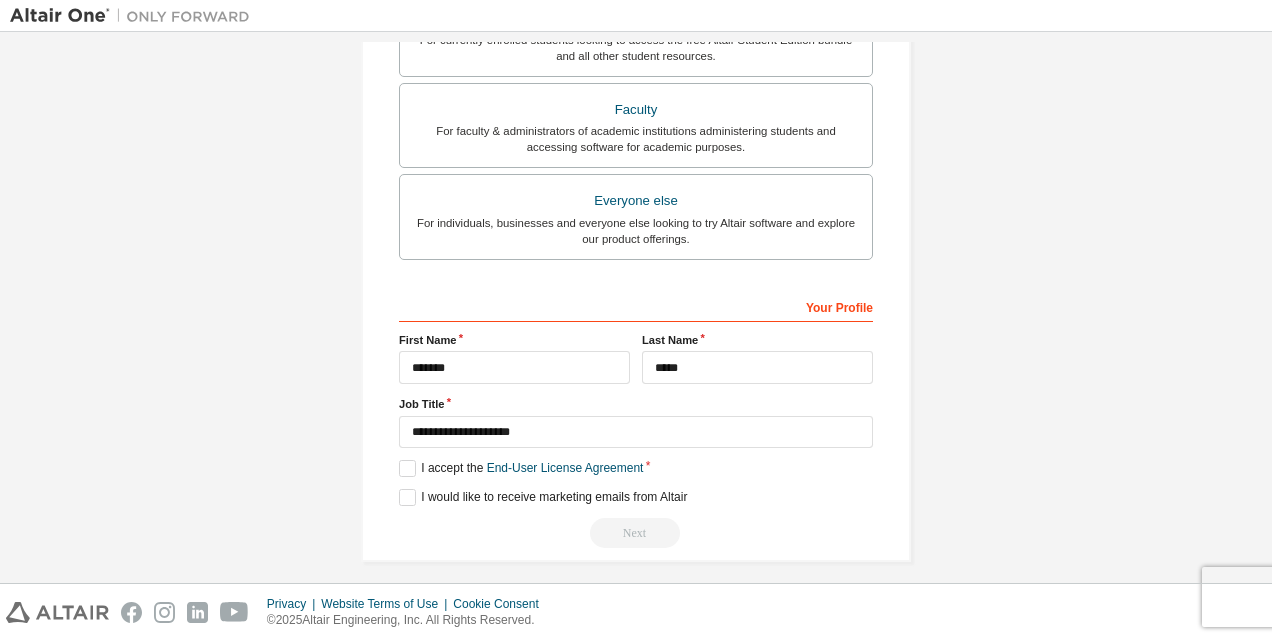 click on "*******" at bounding box center [514, 367] 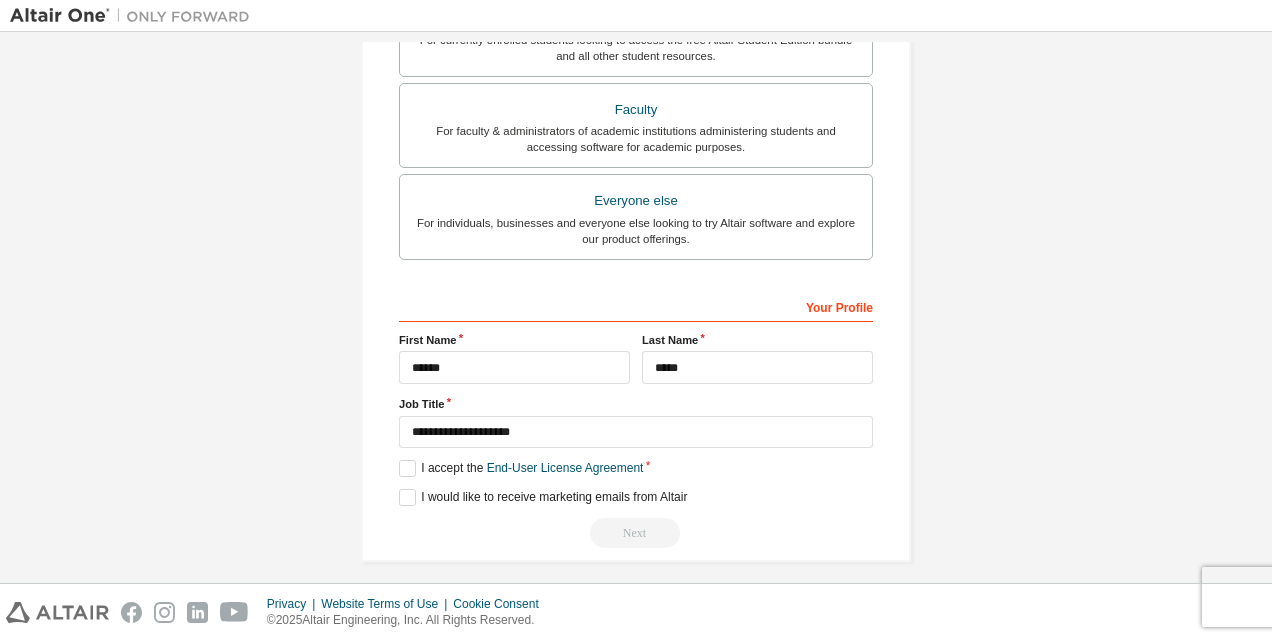 type on "*******" 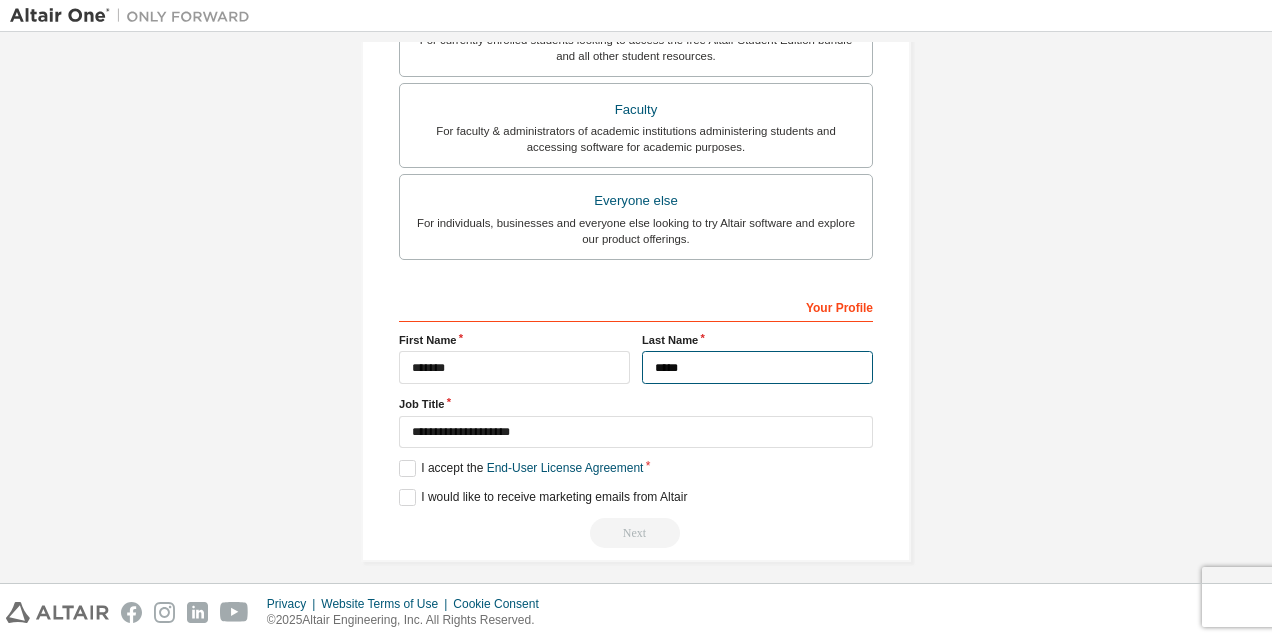 click on "*****" at bounding box center (757, 367) 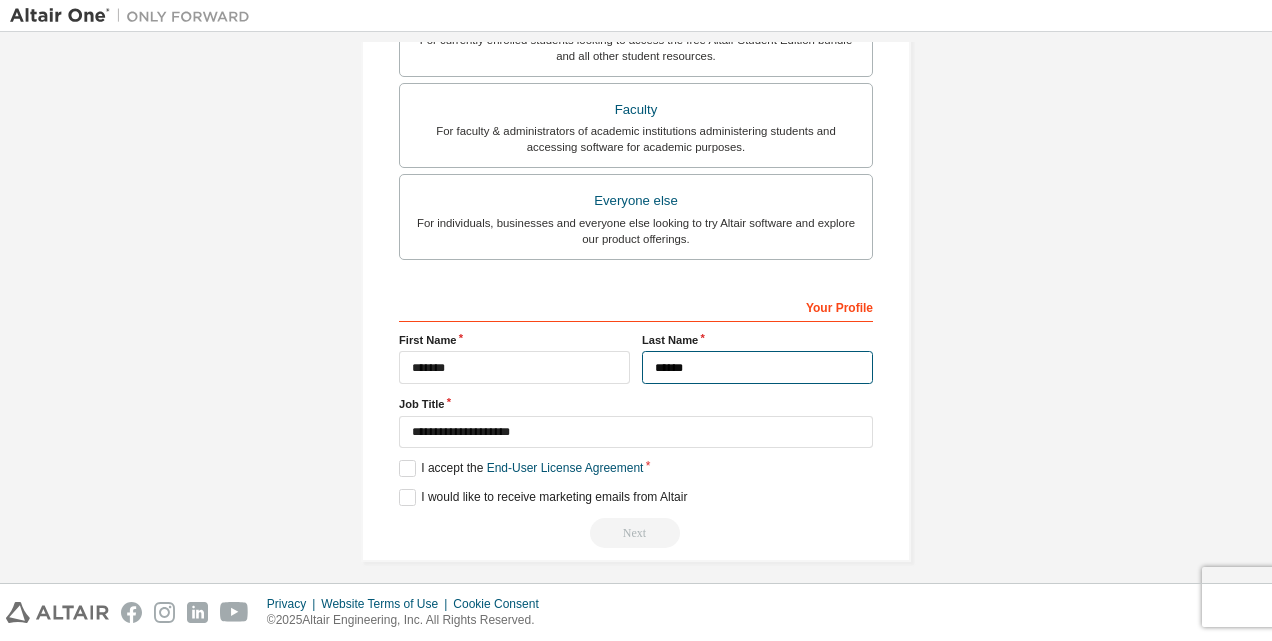 type on "*****" 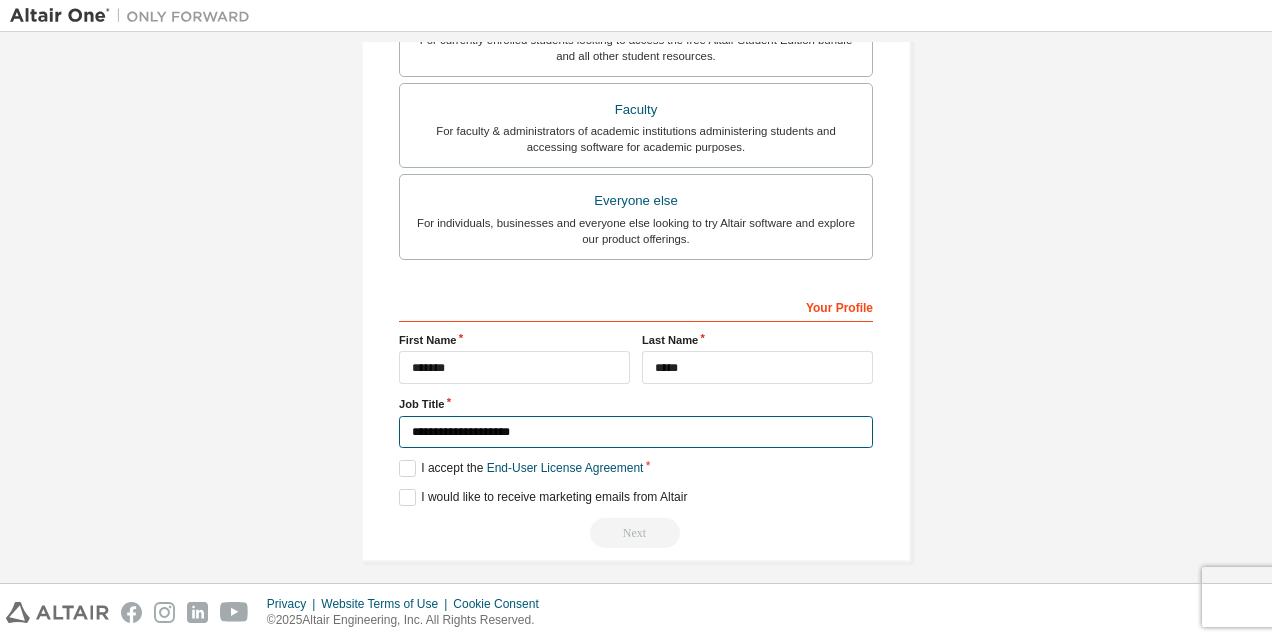 click on "**********" at bounding box center [636, 432] 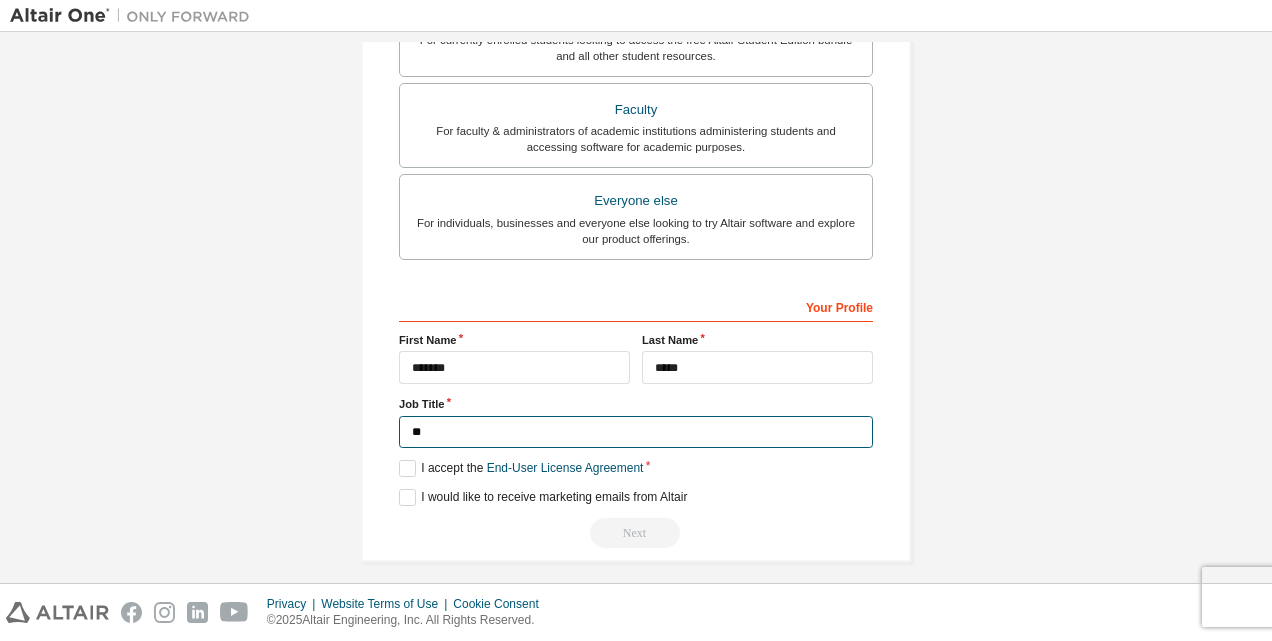 type on "*" 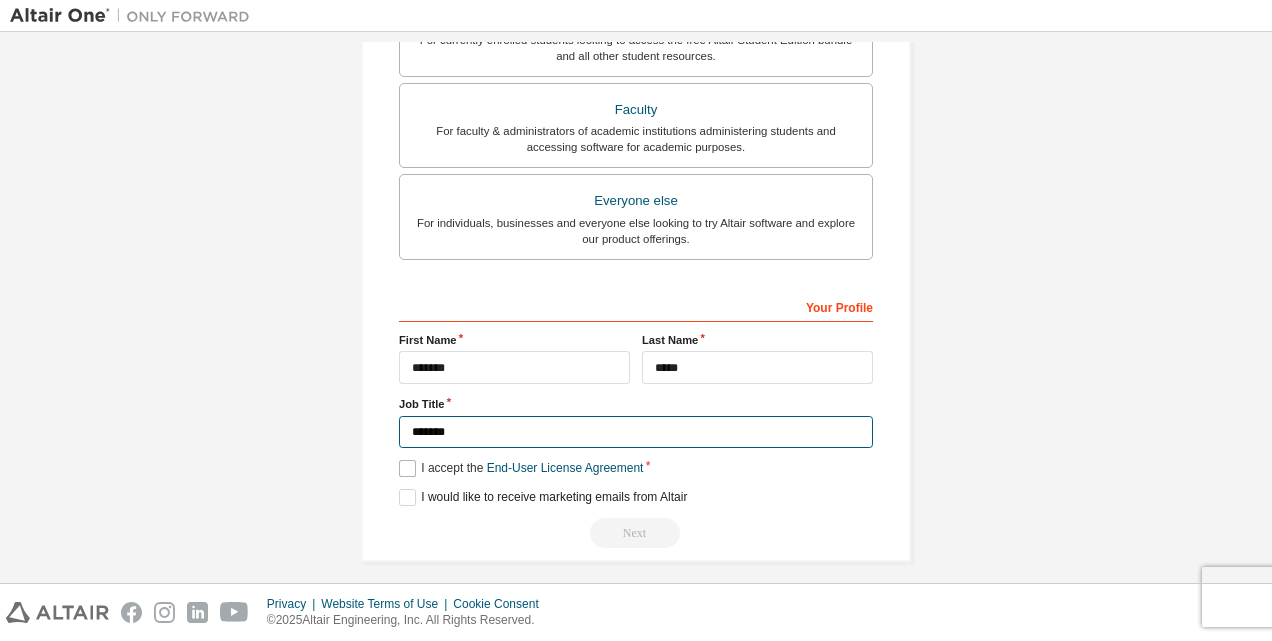 type on "*******" 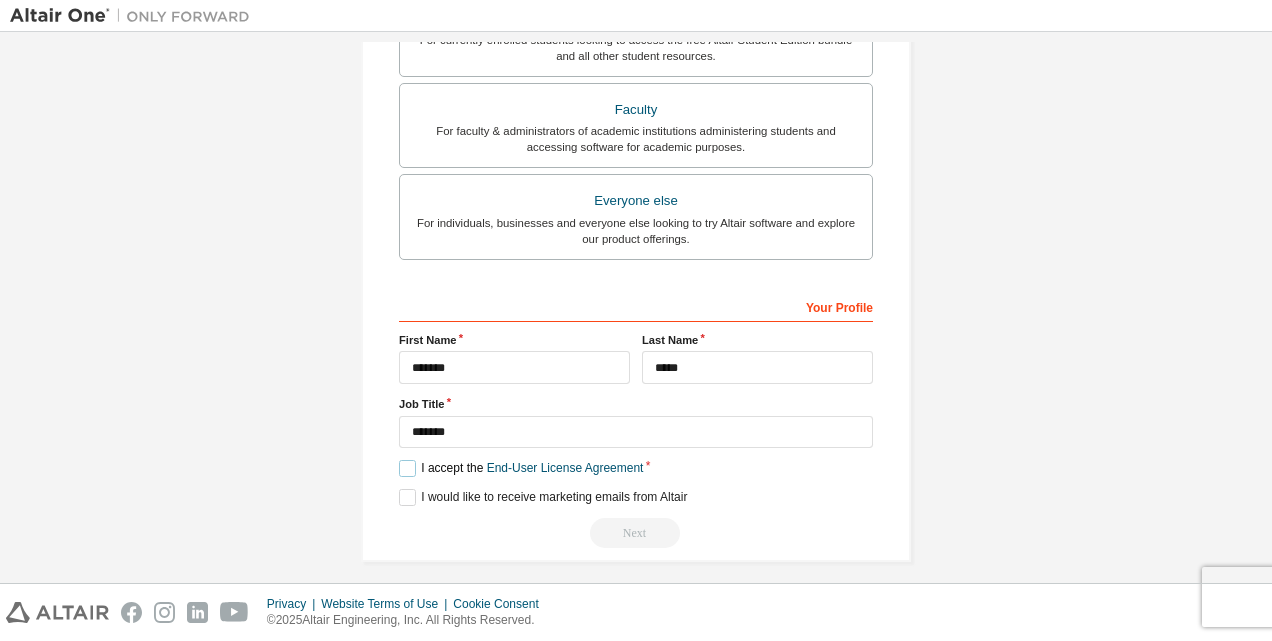 click on "I accept the    End-User License Agreement" at bounding box center (521, 468) 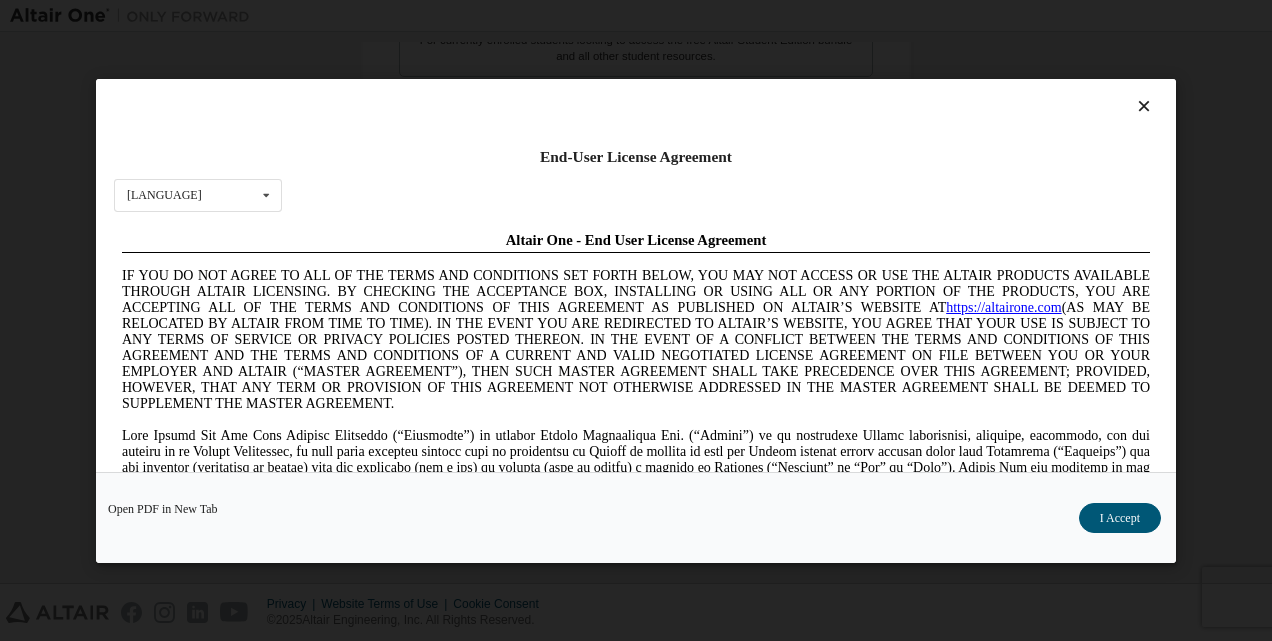 scroll, scrollTop: 0, scrollLeft: 0, axis: both 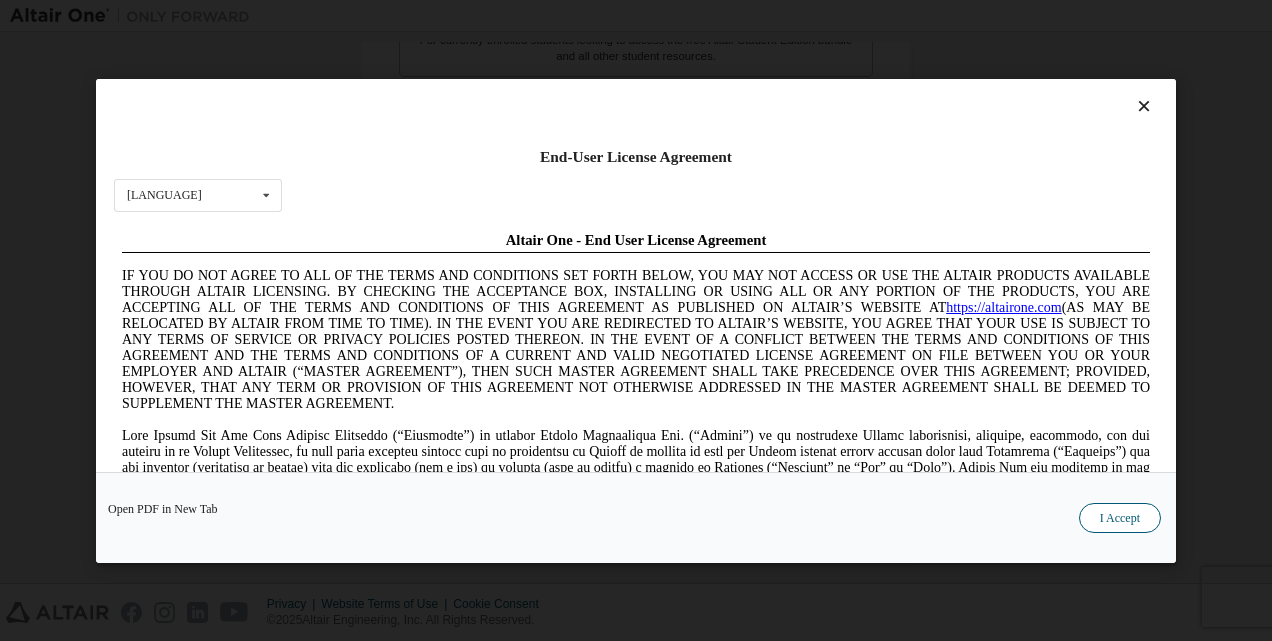 click on "I Accept" at bounding box center [1120, 517] 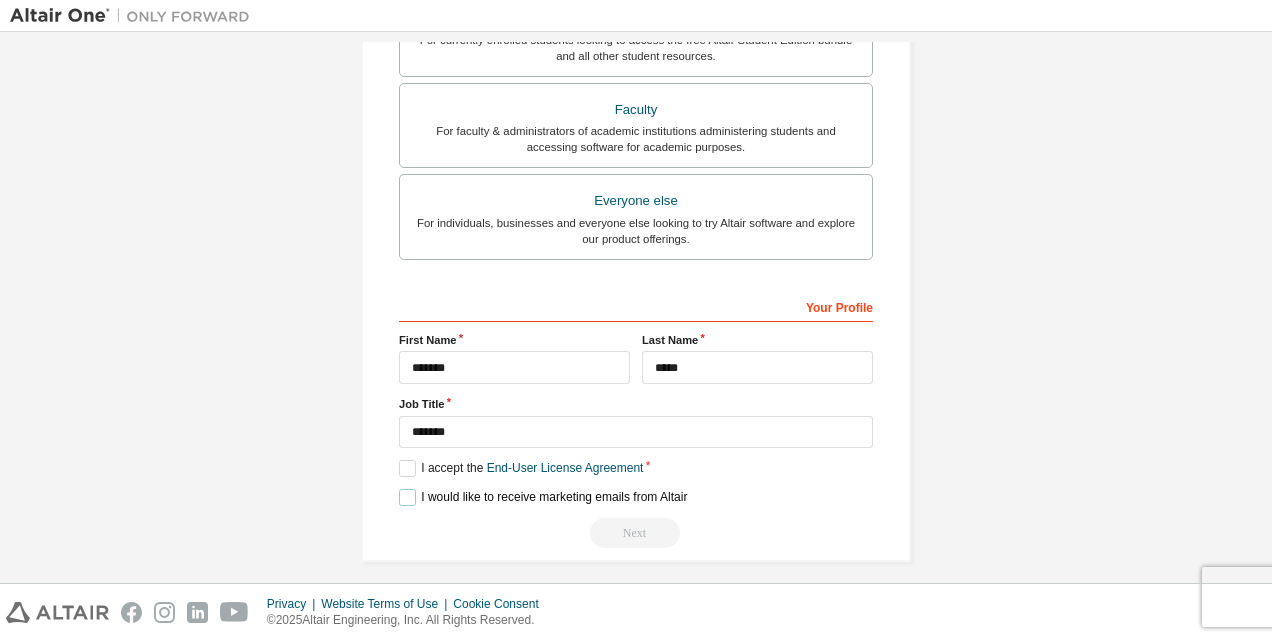 click on "I would like to receive marketing emails from Altair" at bounding box center [543, 497] 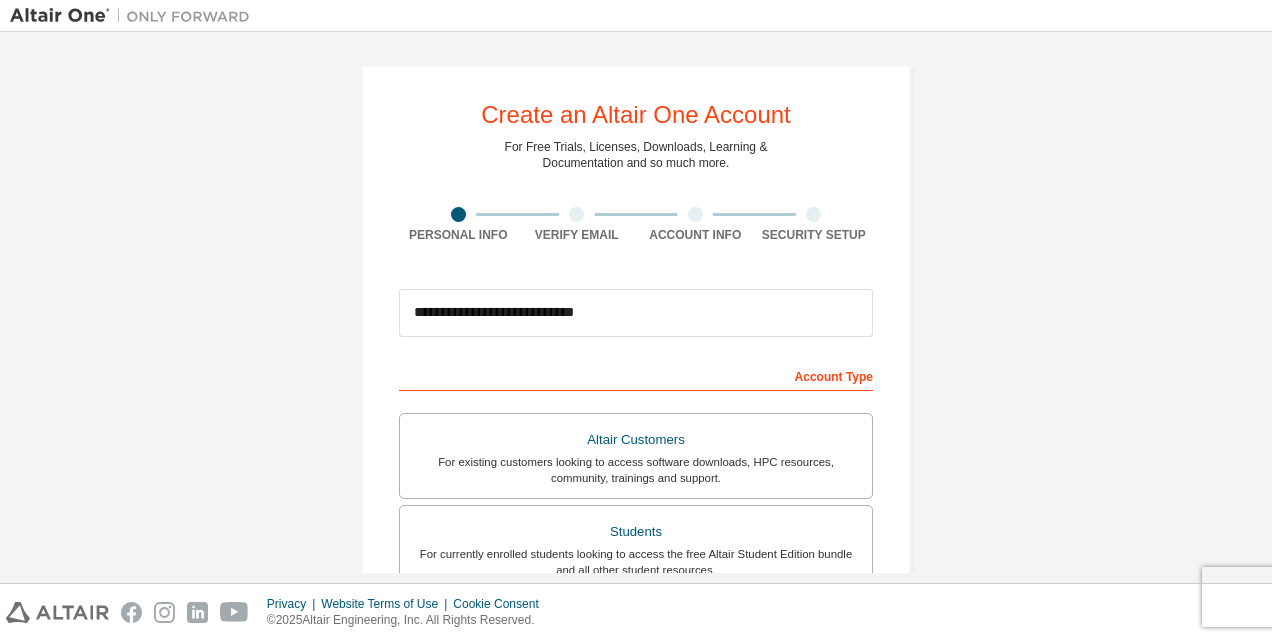 scroll, scrollTop: 0, scrollLeft: 0, axis: both 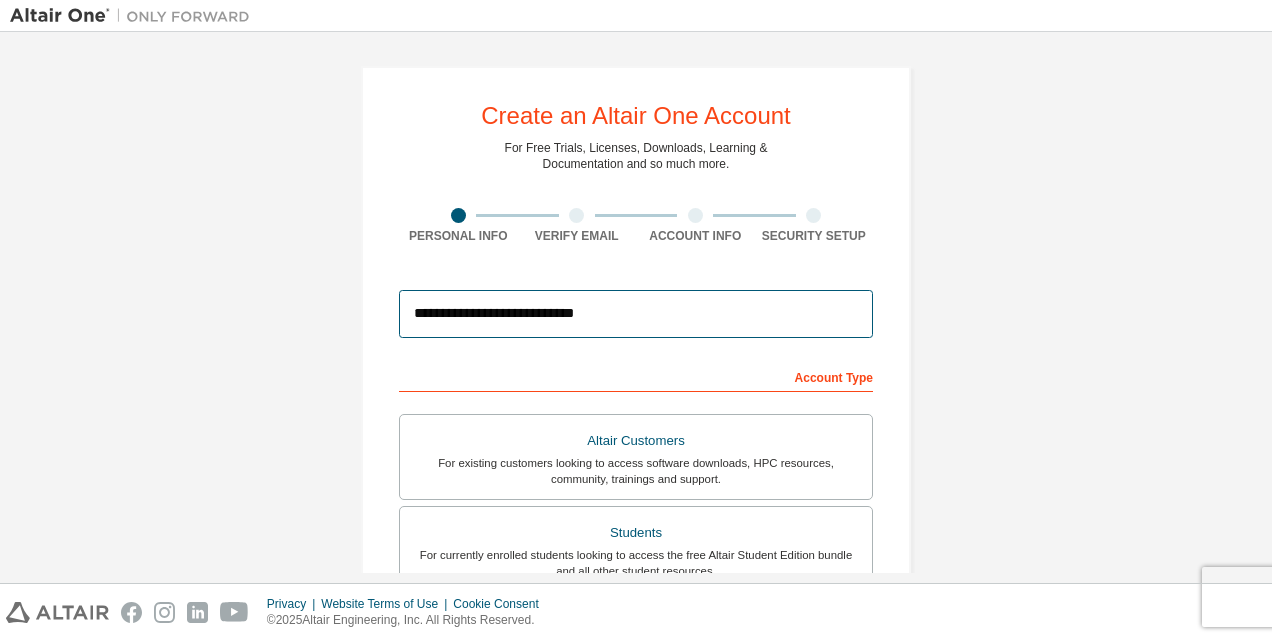 click on "**********" at bounding box center [636, 314] 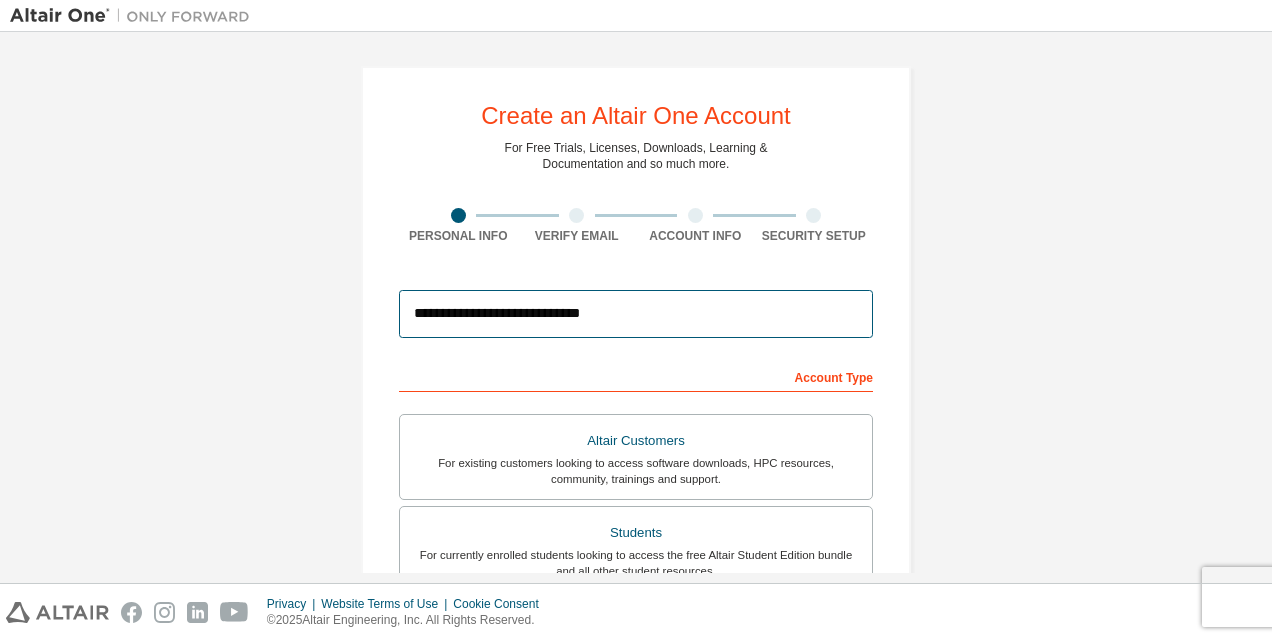 scroll, scrollTop: 522, scrollLeft: 0, axis: vertical 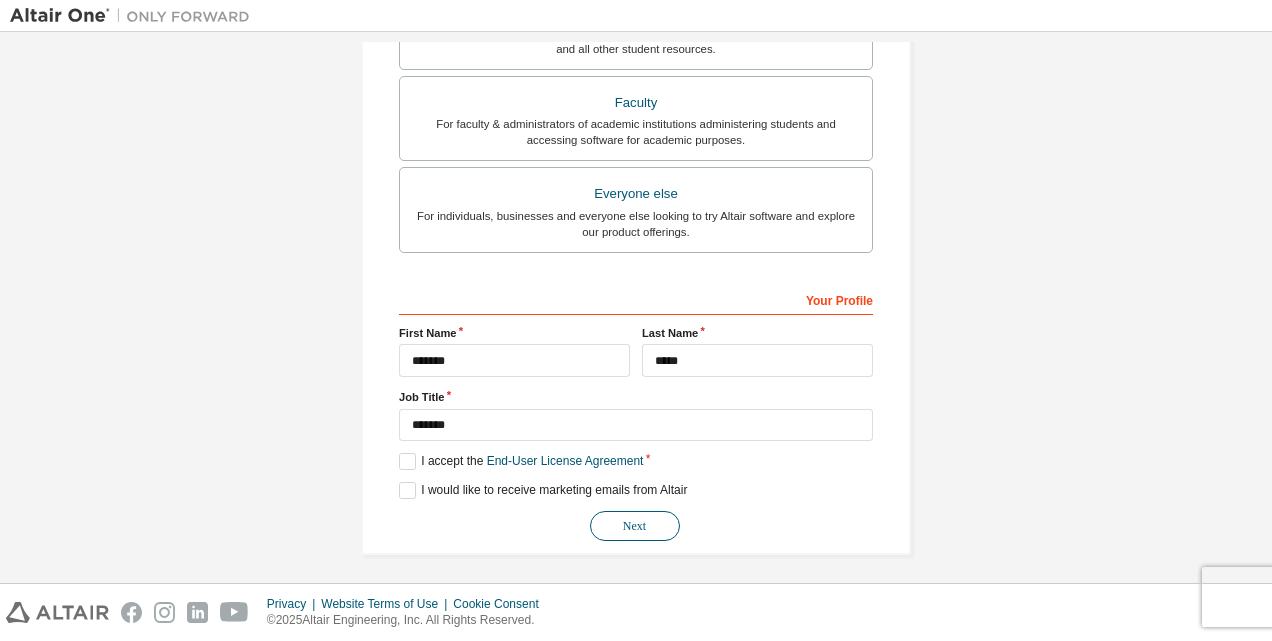 type on "**********" 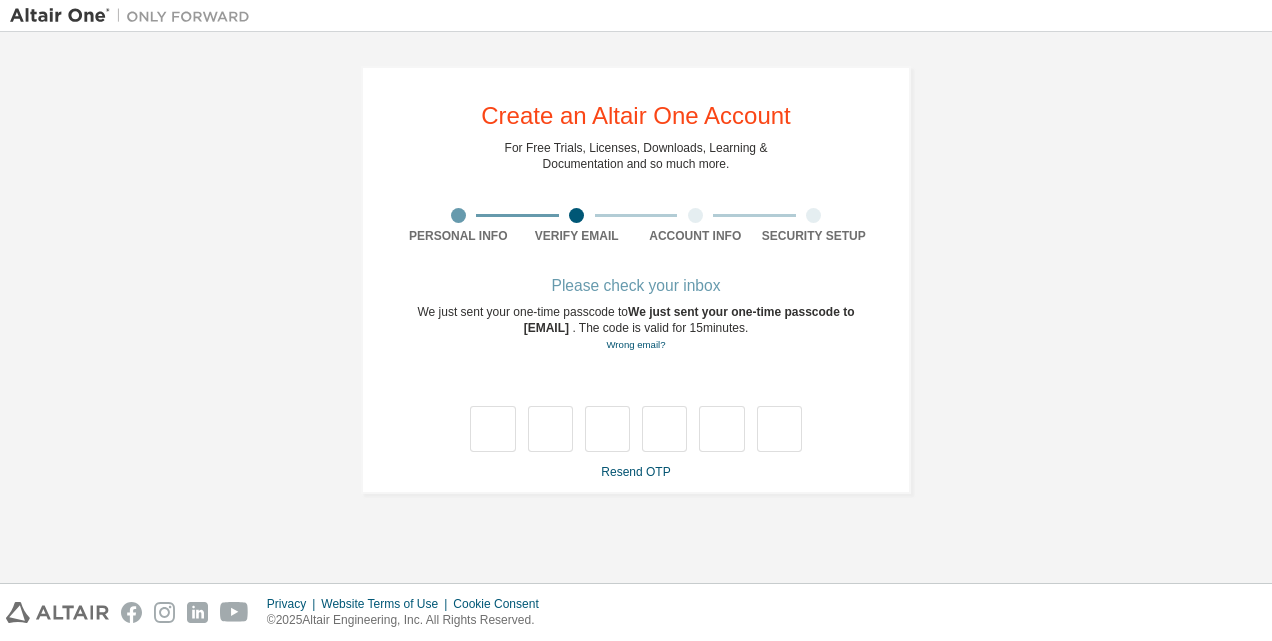 scroll, scrollTop: 0, scrollLeft: 0, axis: both 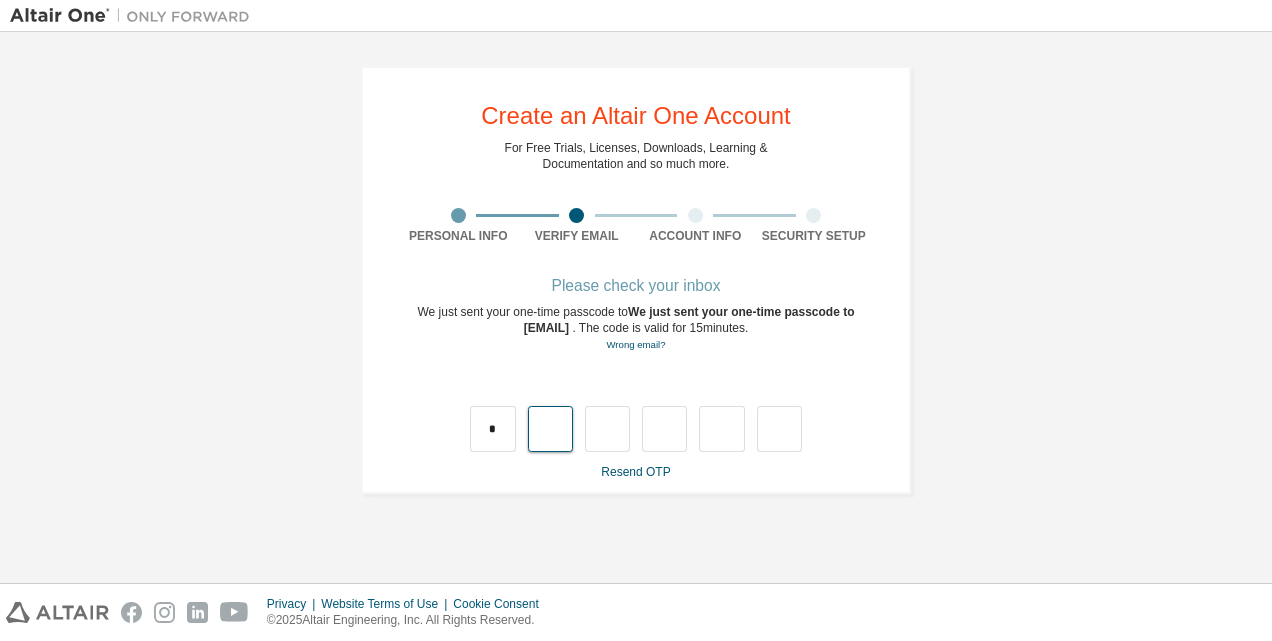 type on "*" 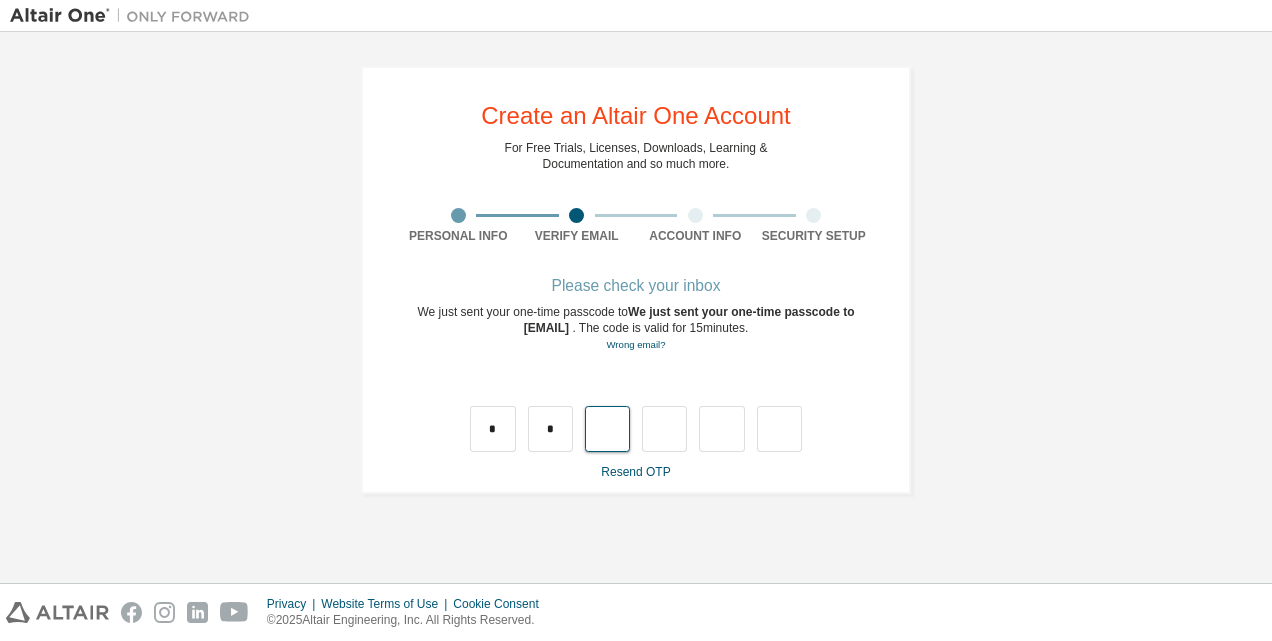 type on "*" 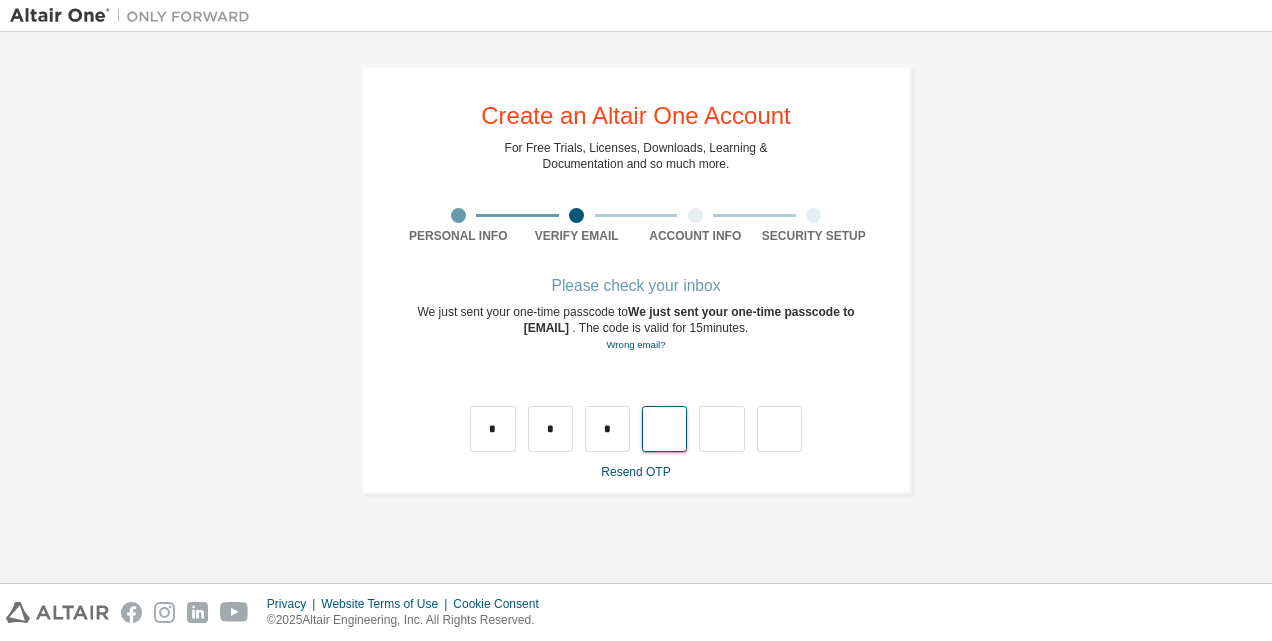 type on "*" 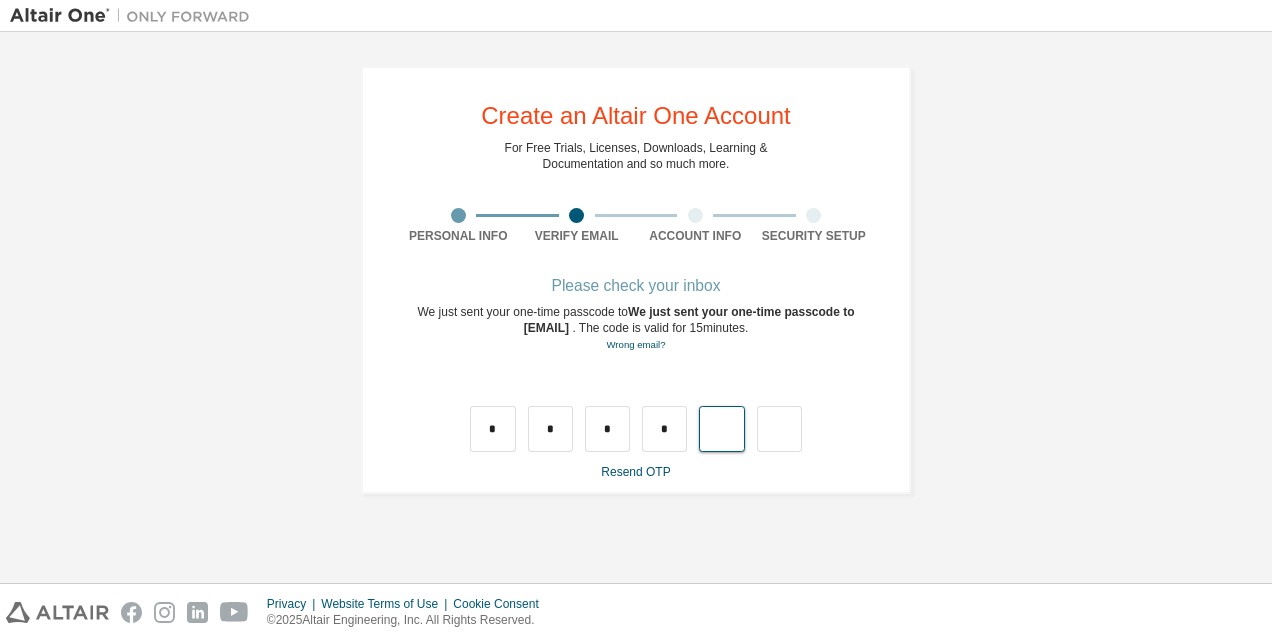 type on "*" 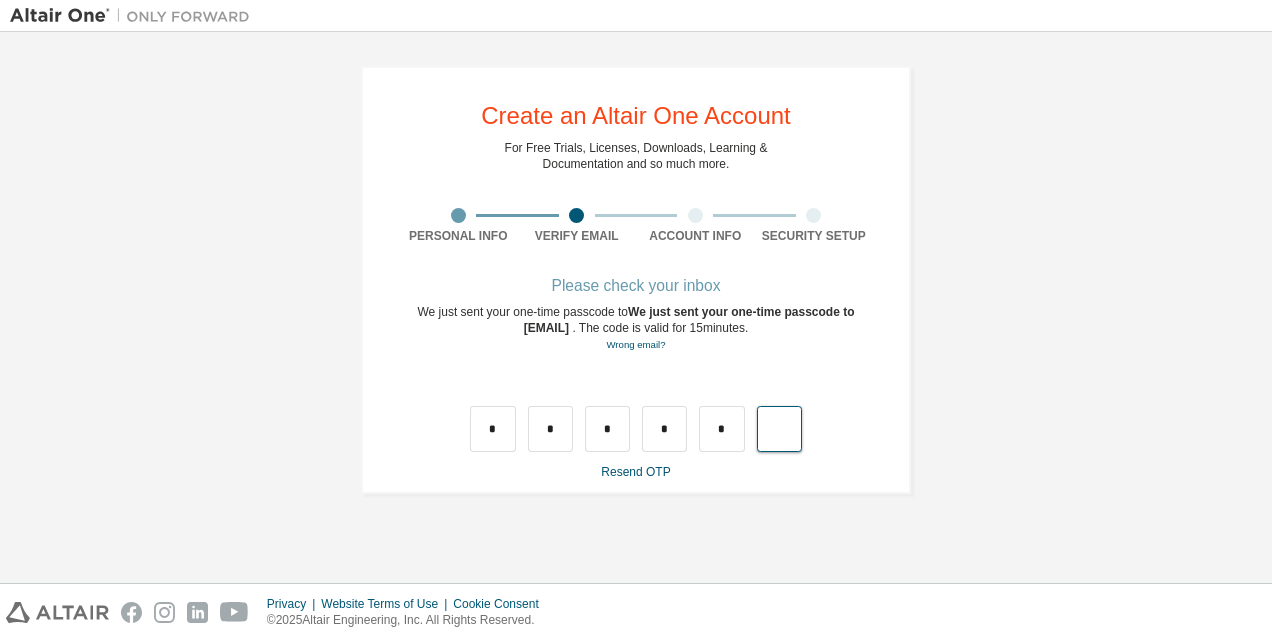 type on "*" 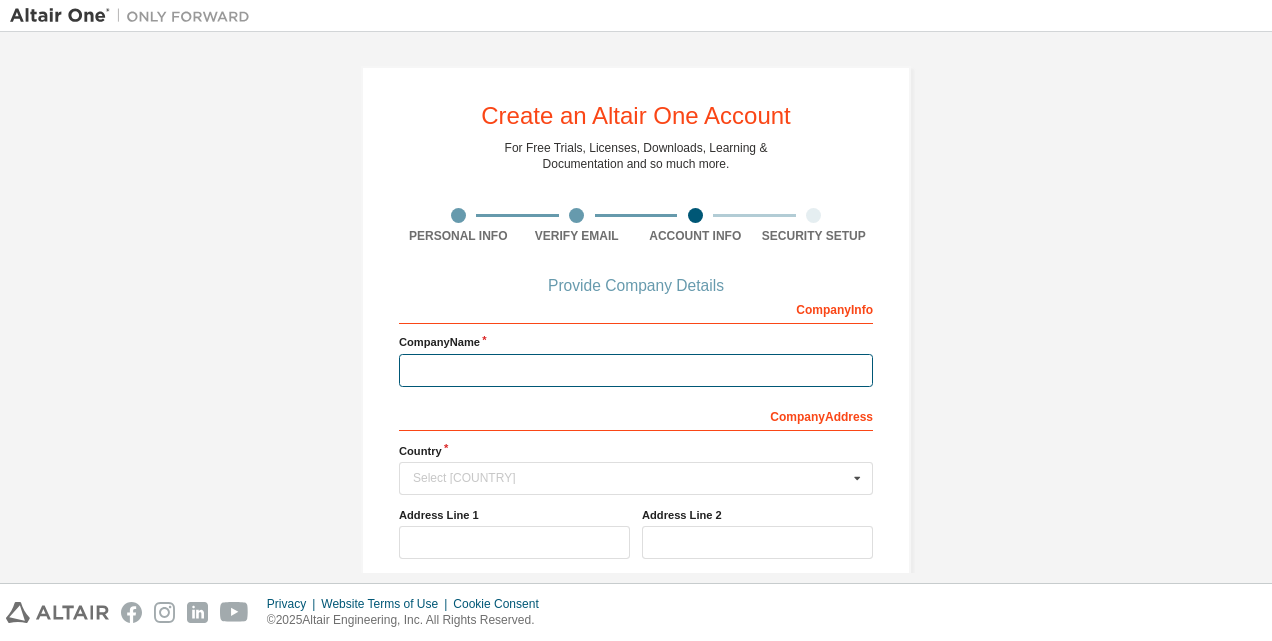 click at bounding box center (636, 370) 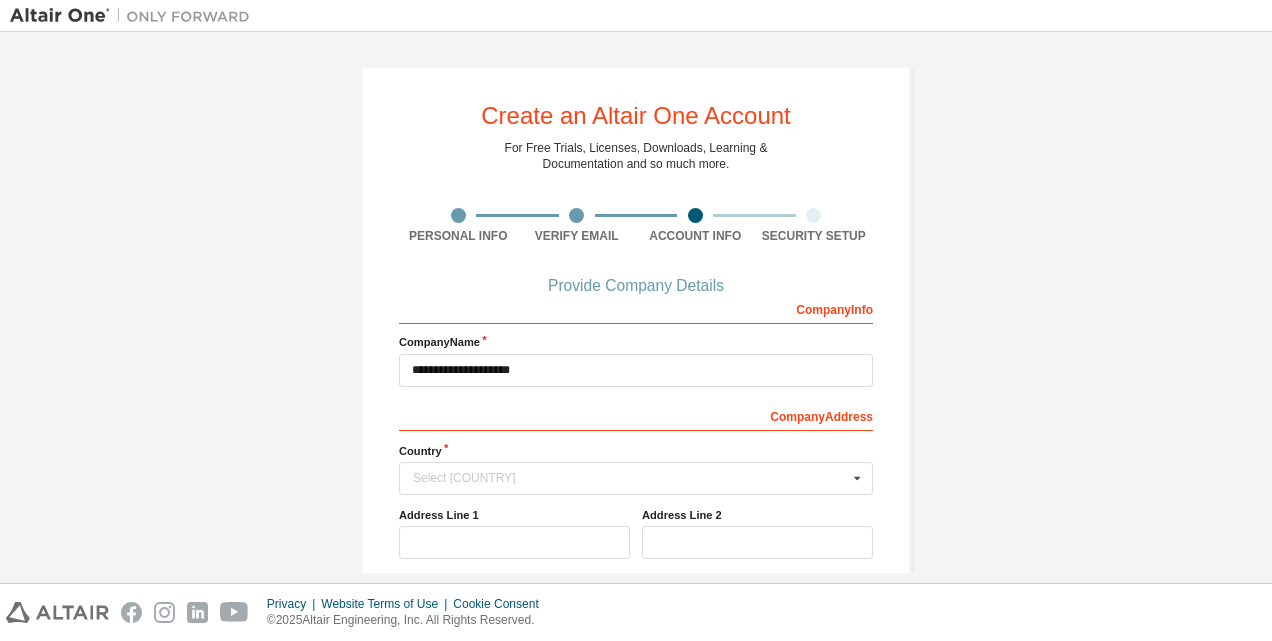 type 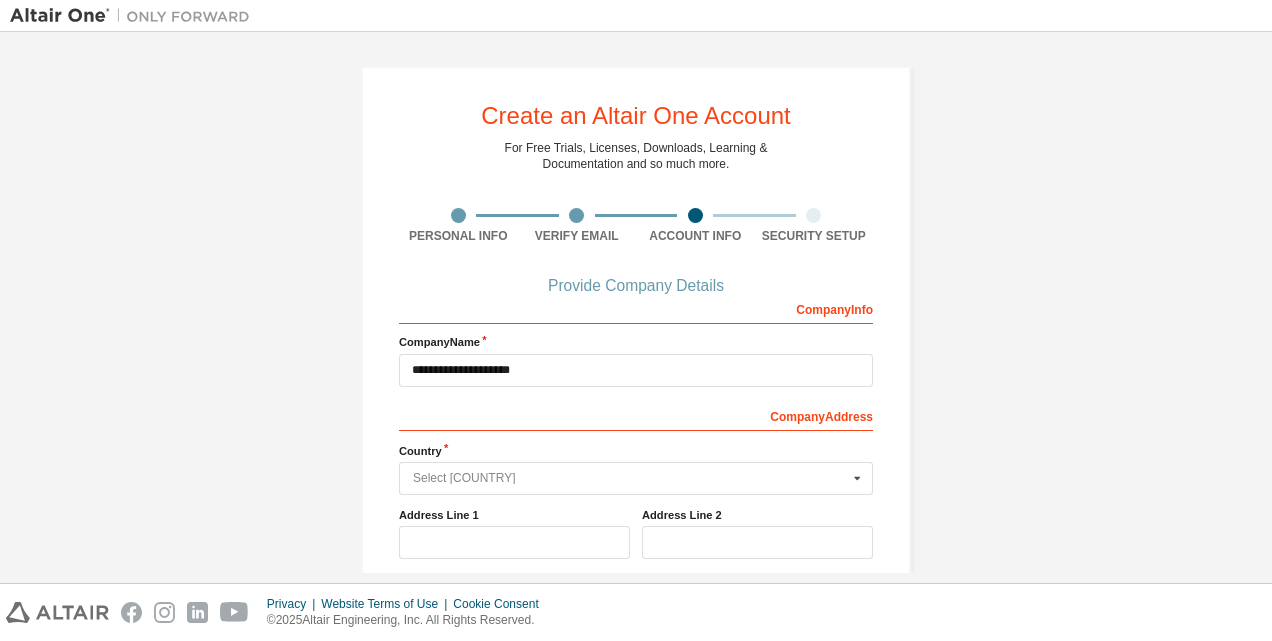 type on "*****" 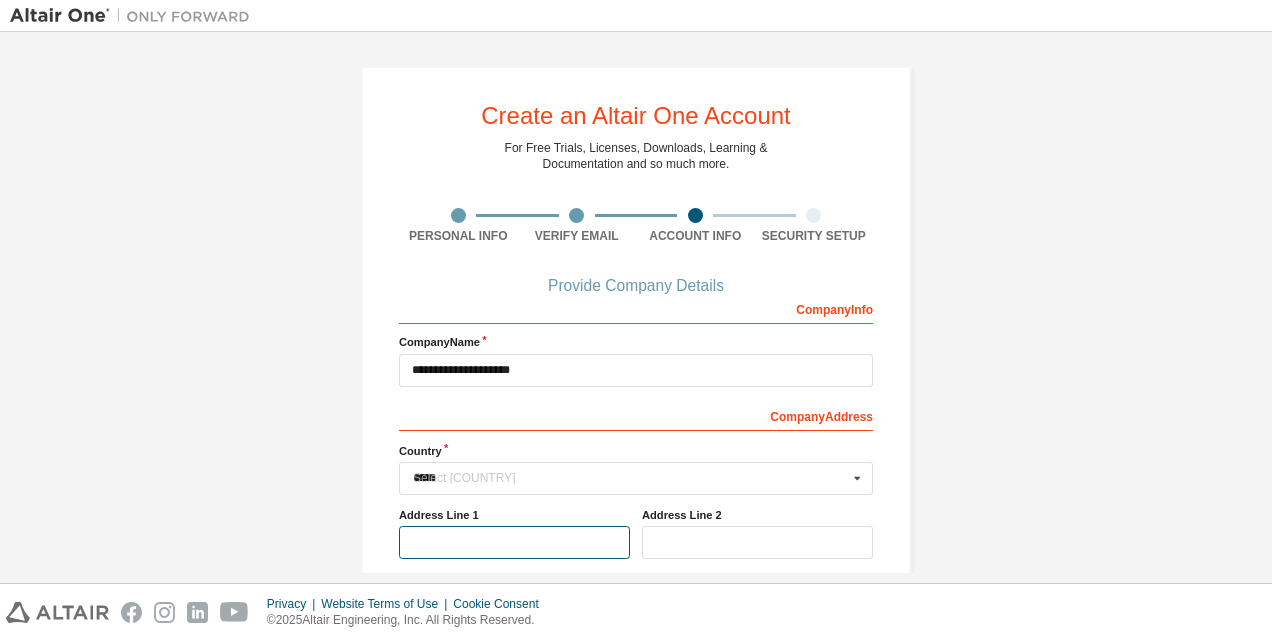 type on "**********" 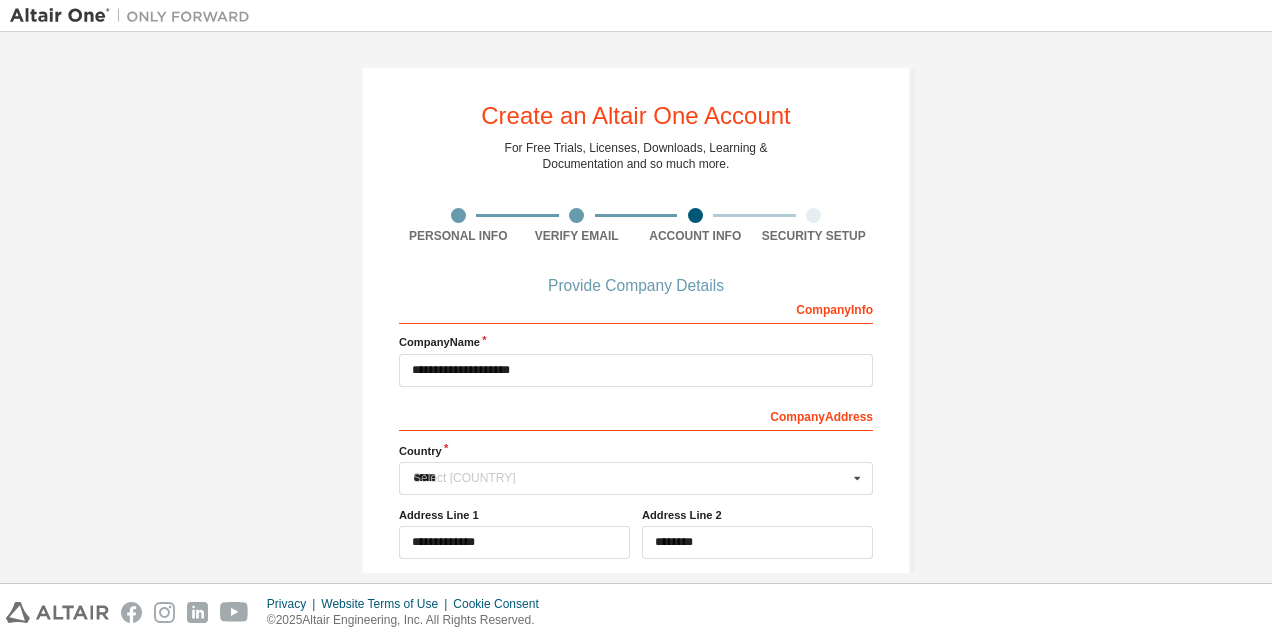 type on "**********" 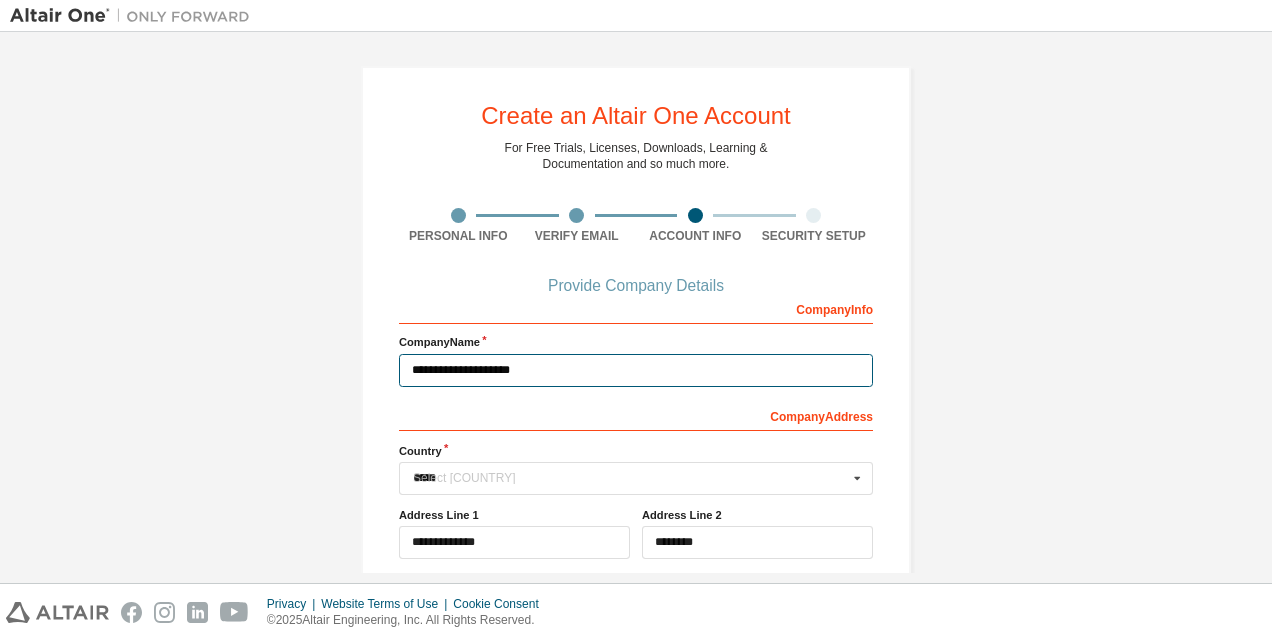 type 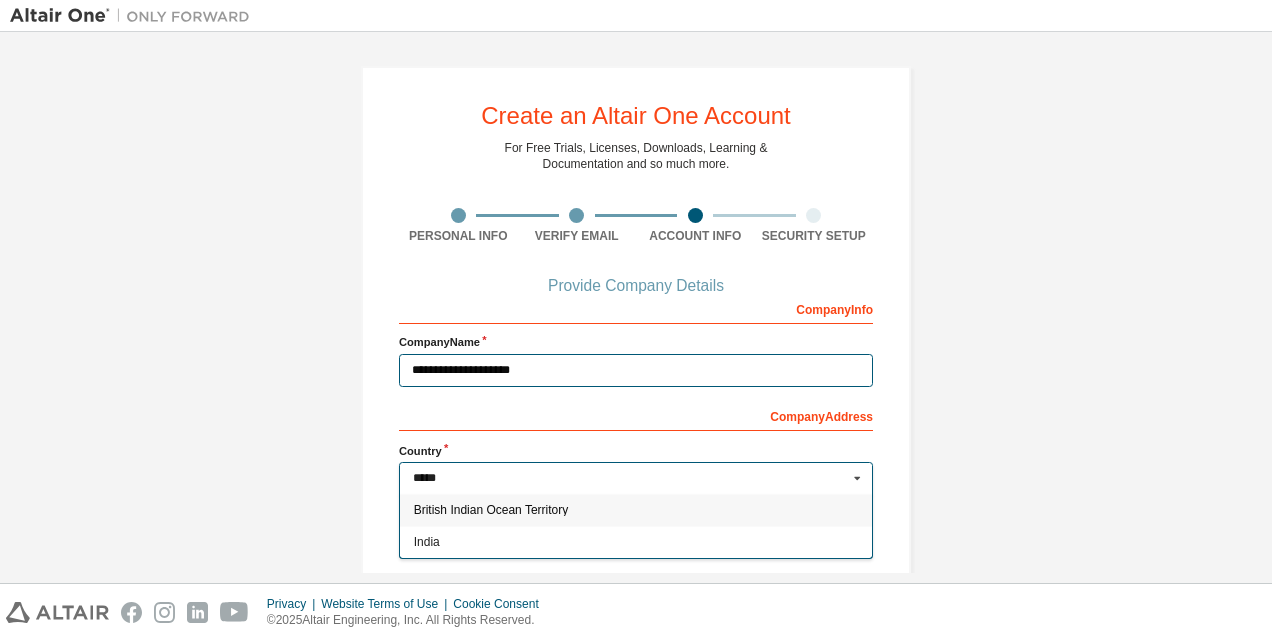 type 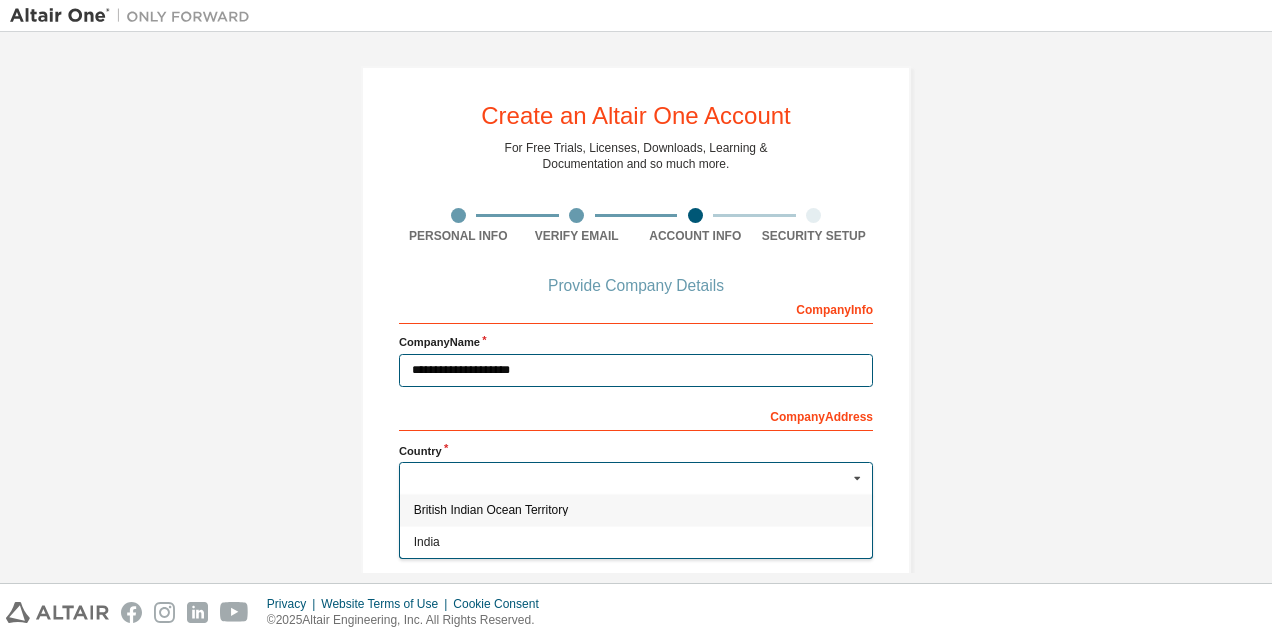 click on "**********" at bounding box center (636, 370) 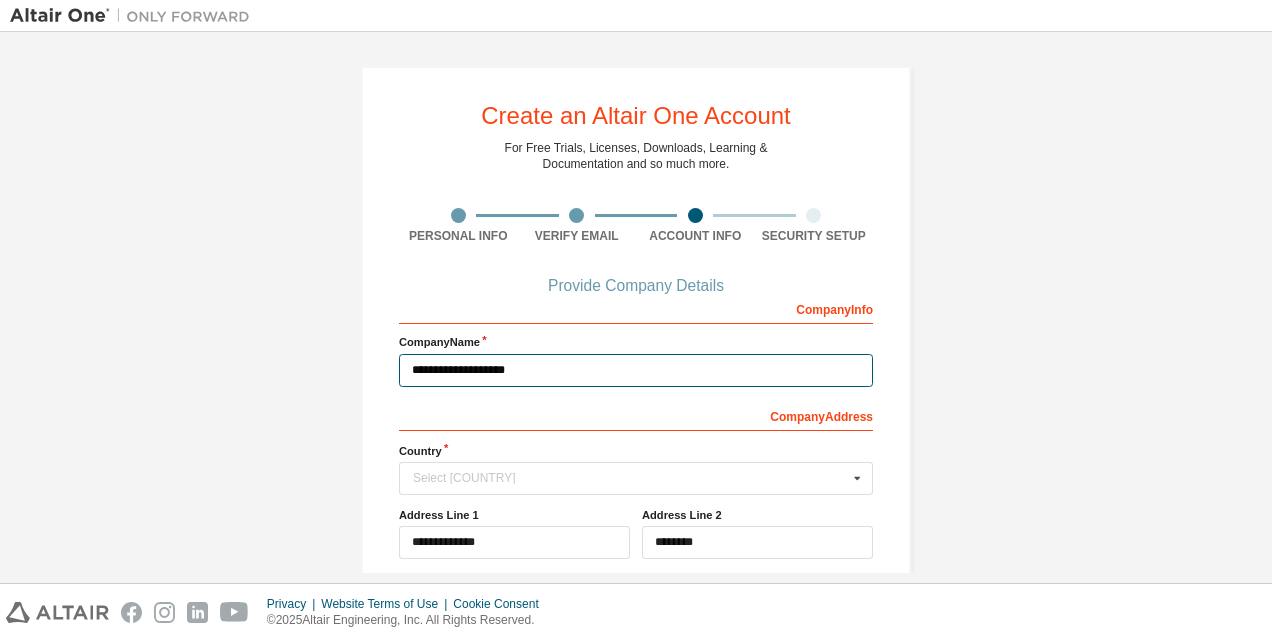 type on "**********" 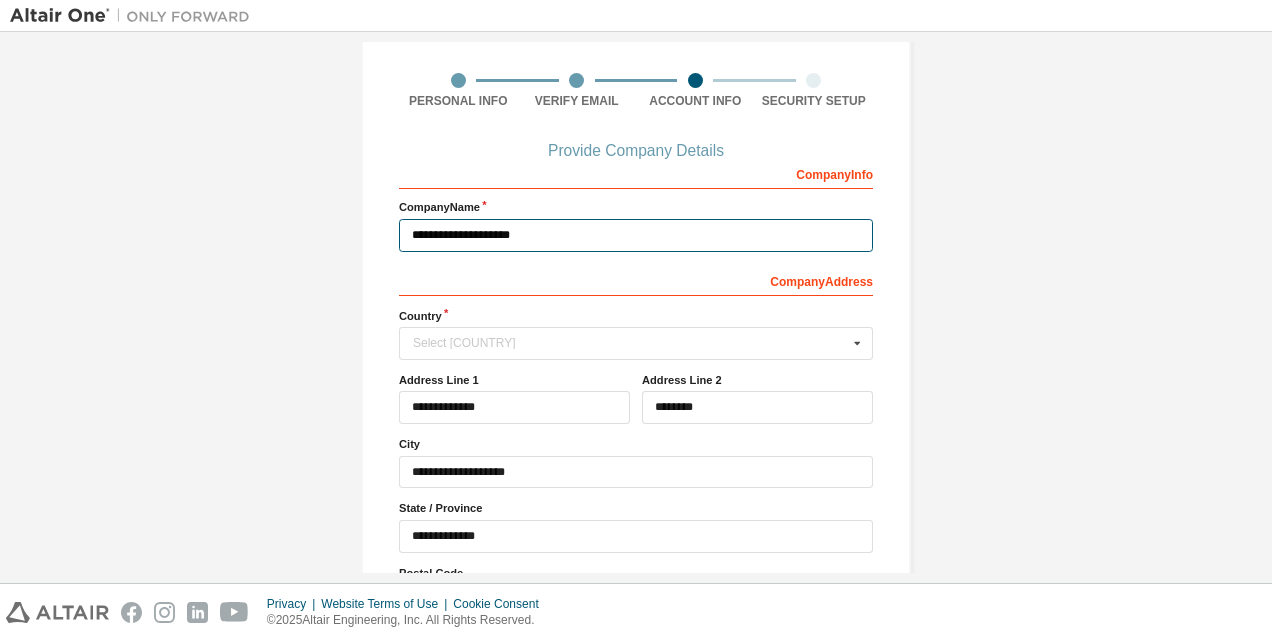 scroll, scrollTop: 140, scrollLeft: 0, axis: vertical 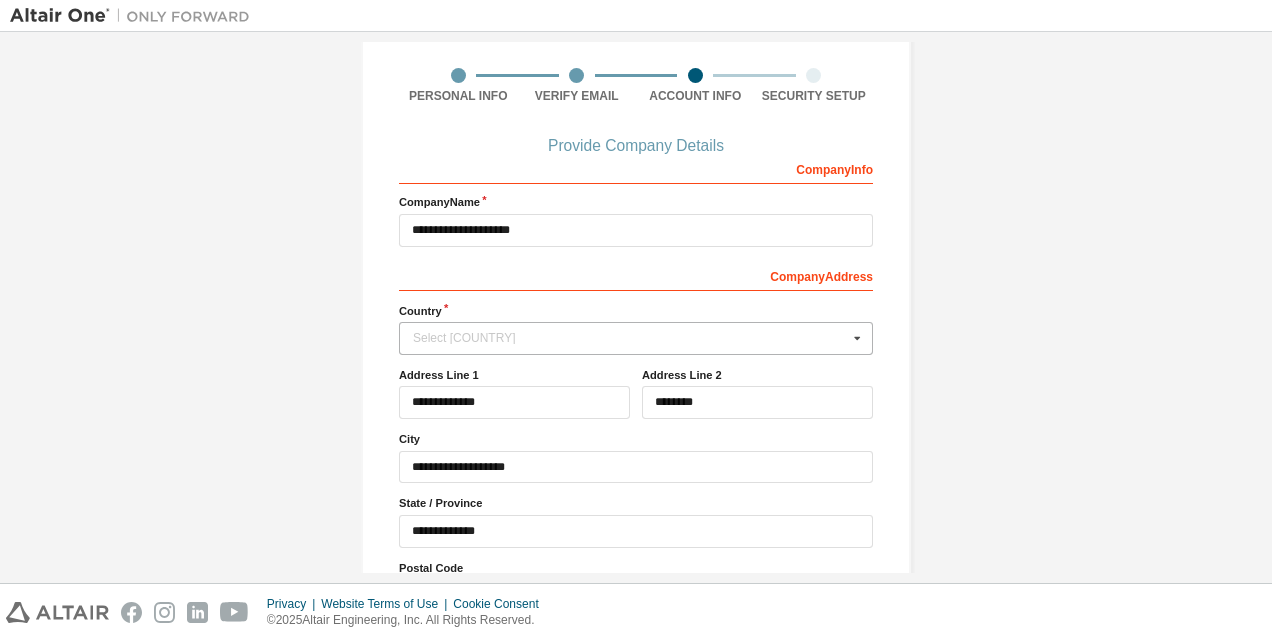 click on "Select Country" at bounding box center [630, 338] 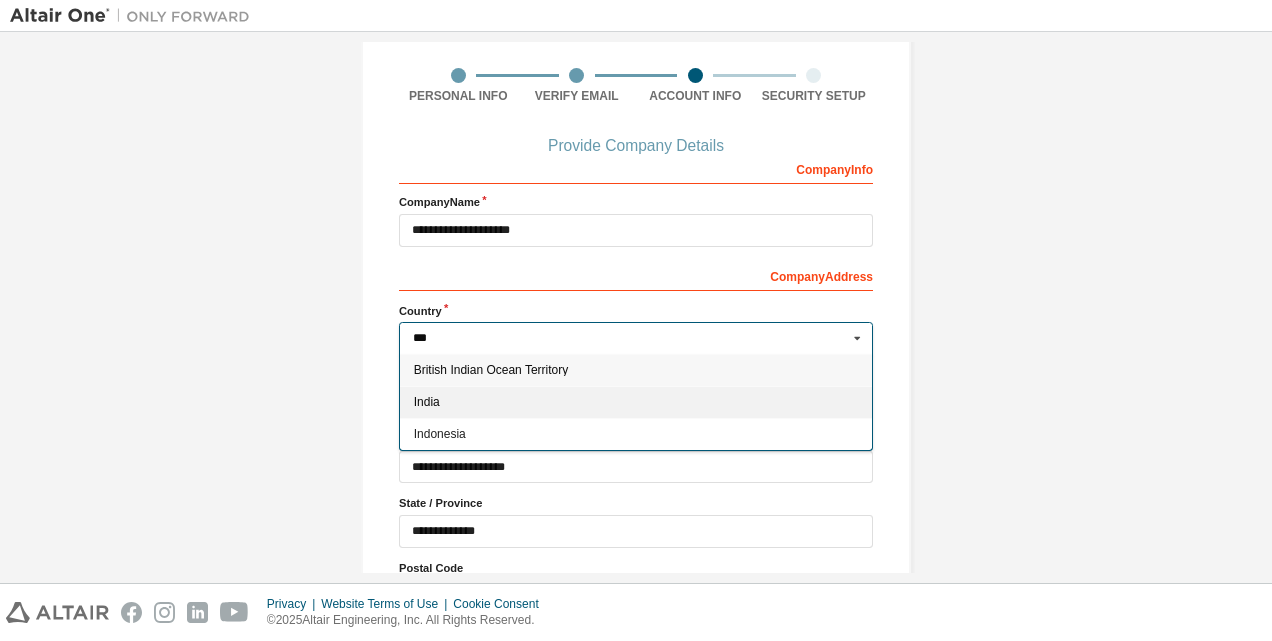 type on "***" 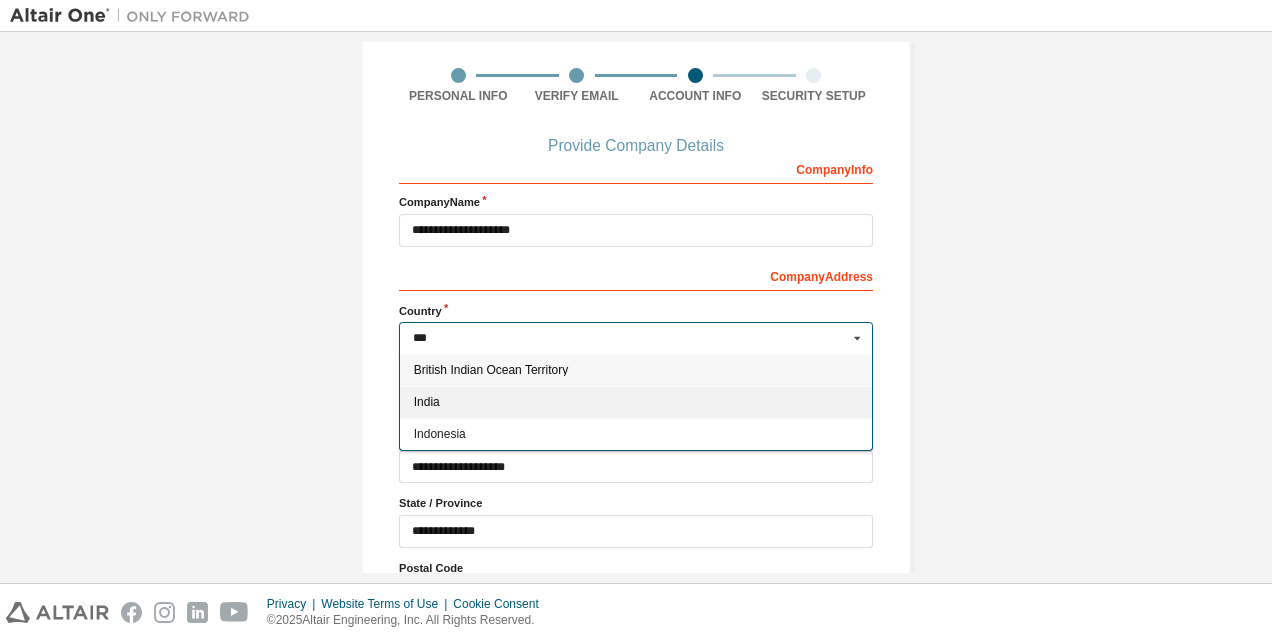 click on "India" at bounding box center [636, 402] 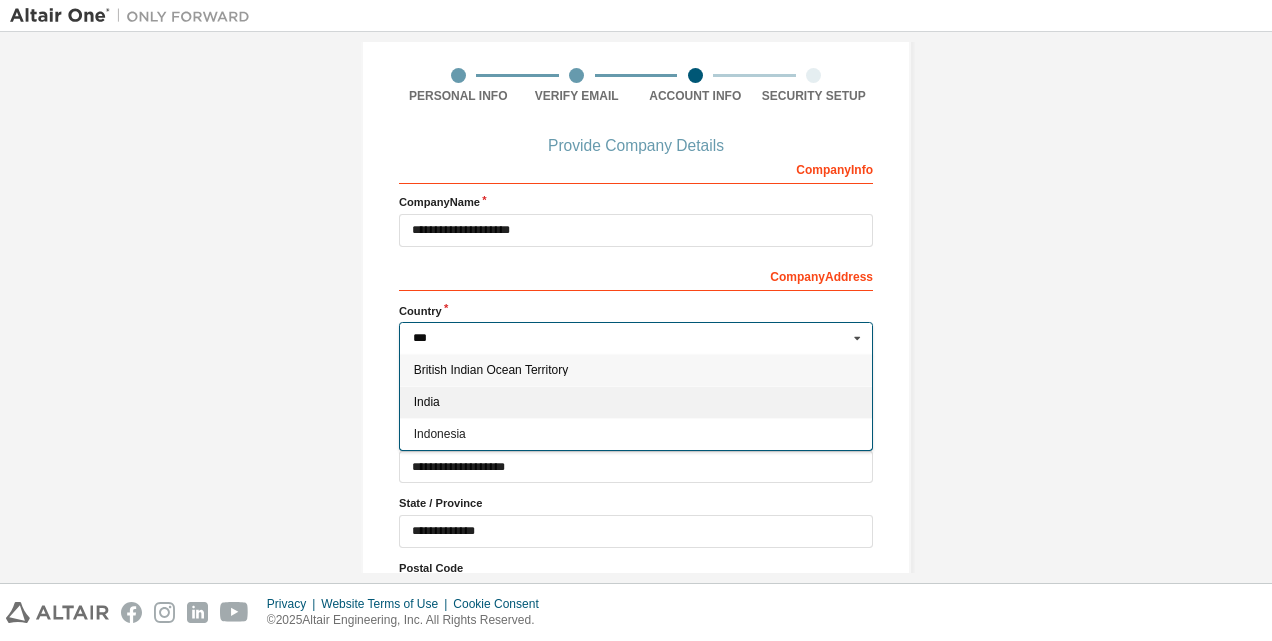 type on "***" 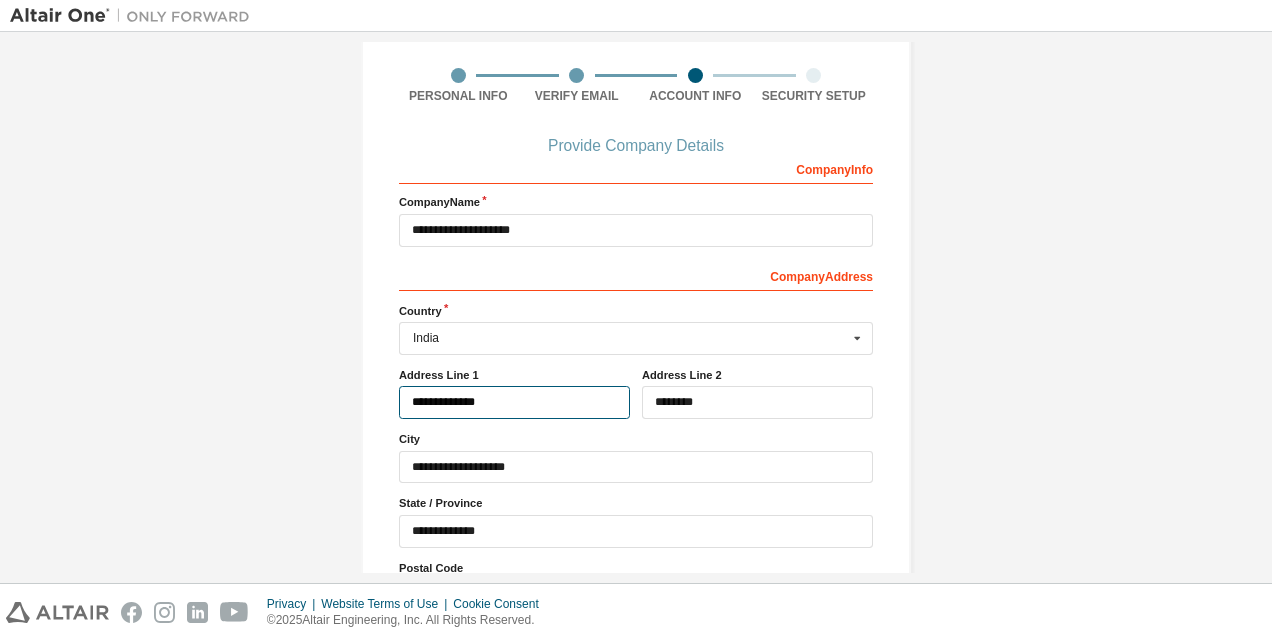click on "**********" at bounding box center [514, 402] 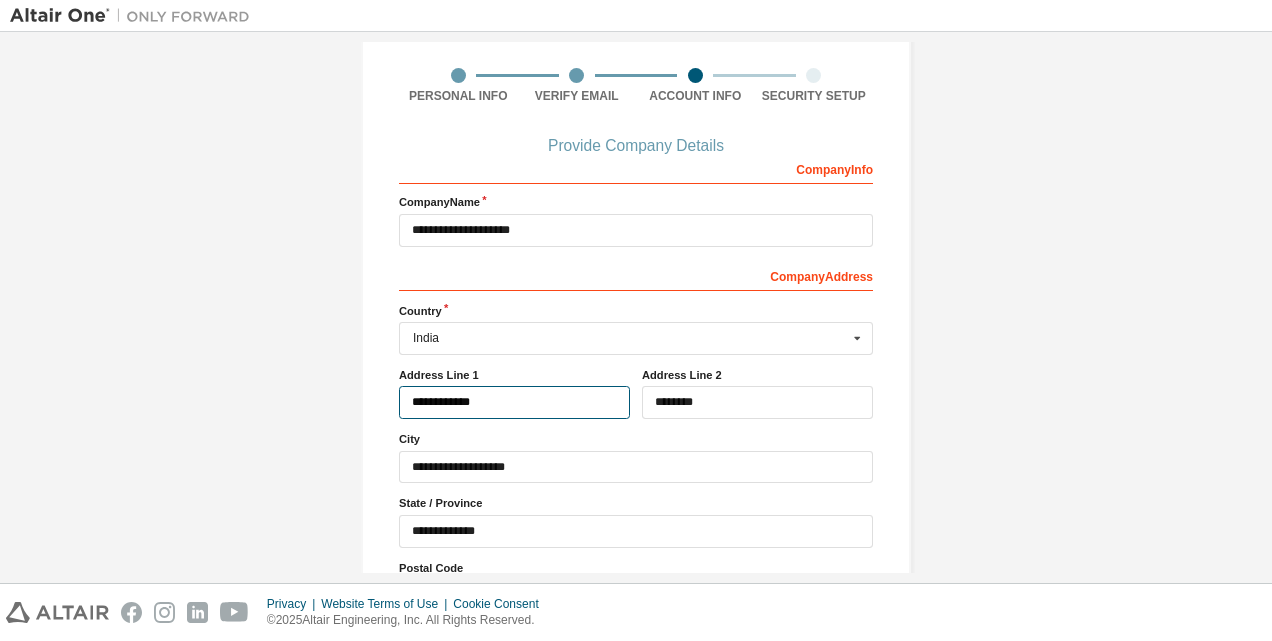 type on "**********" 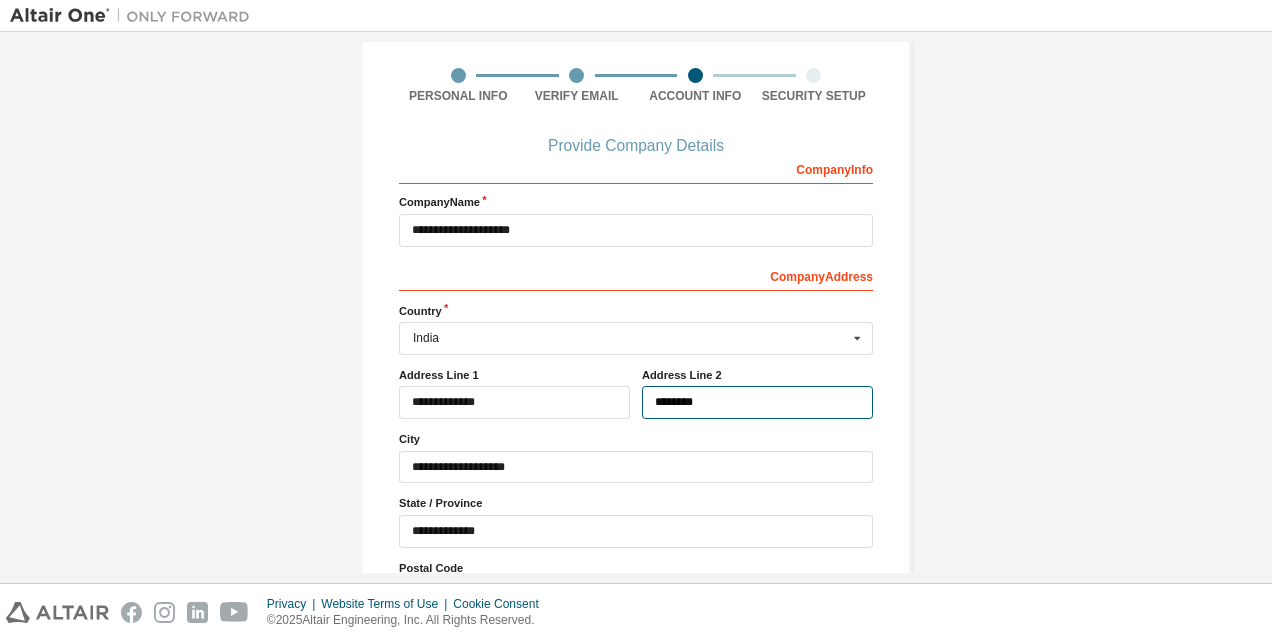 click on "********" at bounding box center (757, 402) 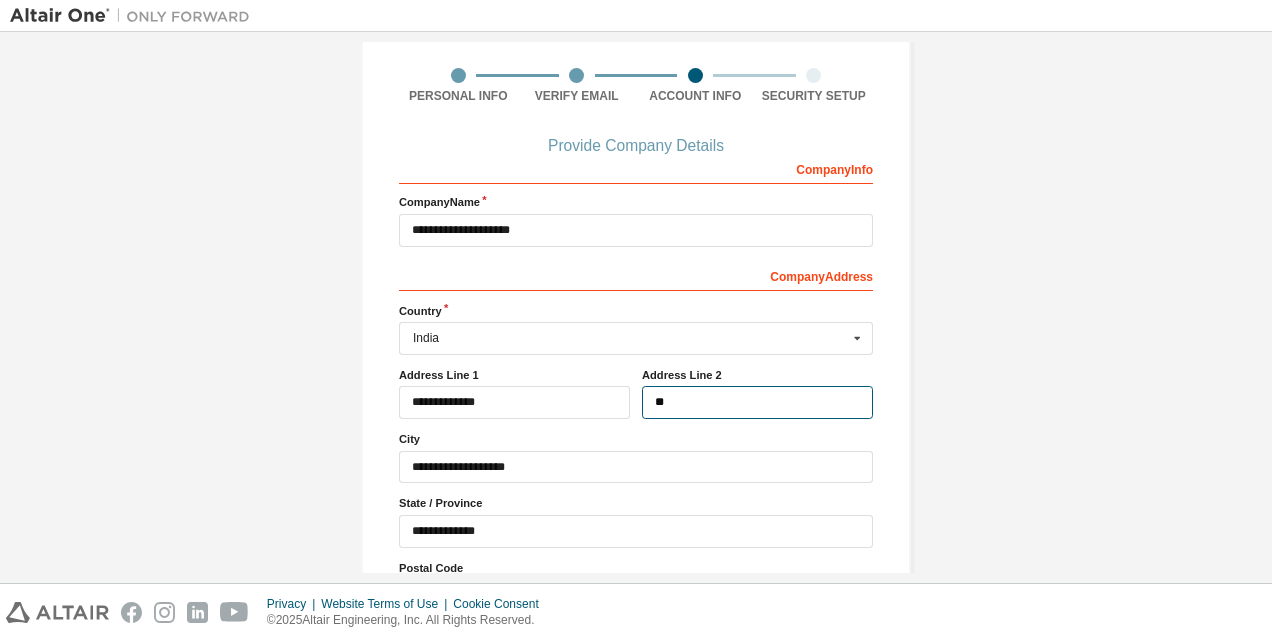 type on "*" 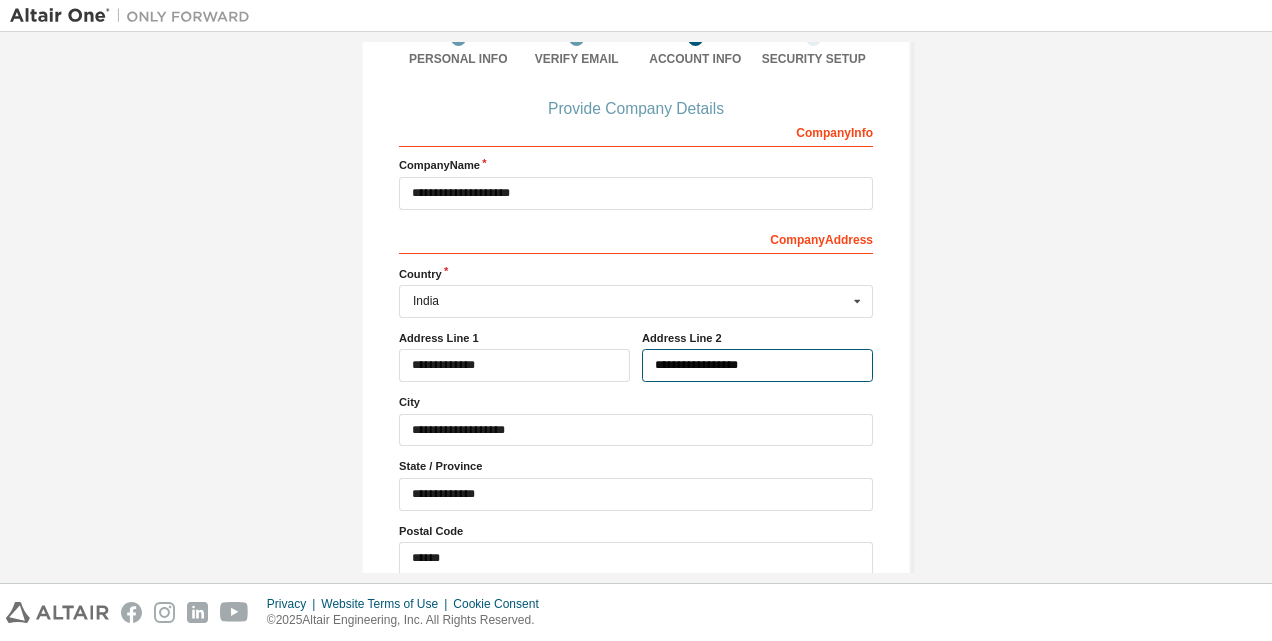 scroll, scrollTop: 182, scrollLeft: 0, axis: vertical 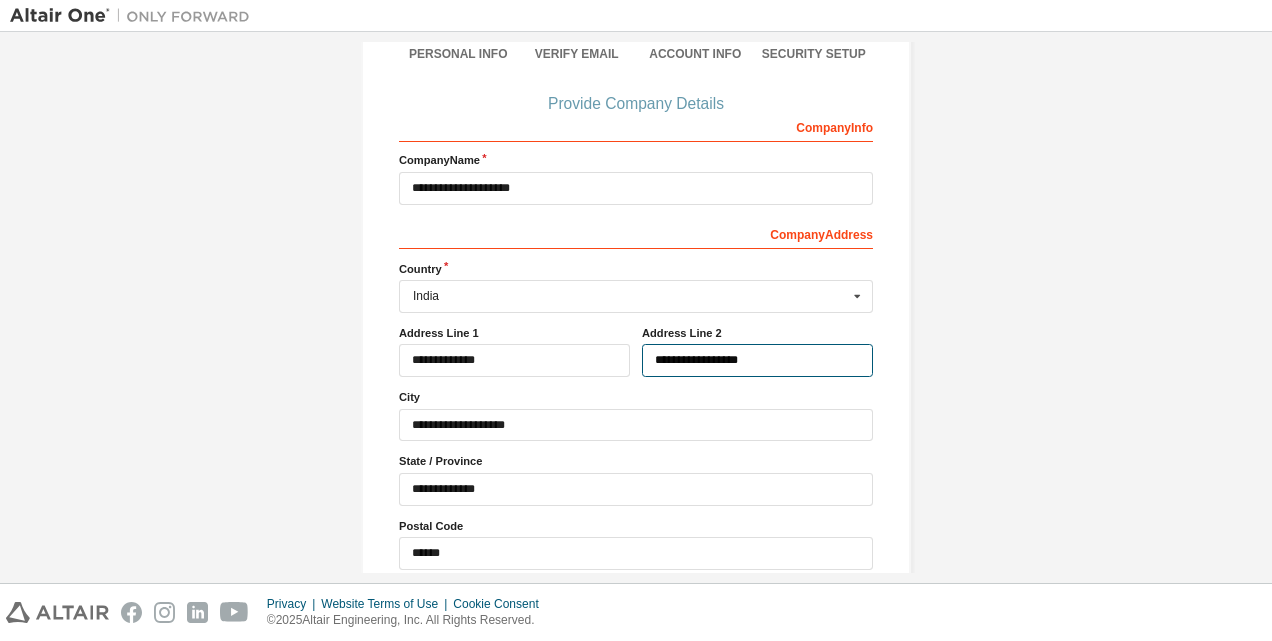 type on "**********" 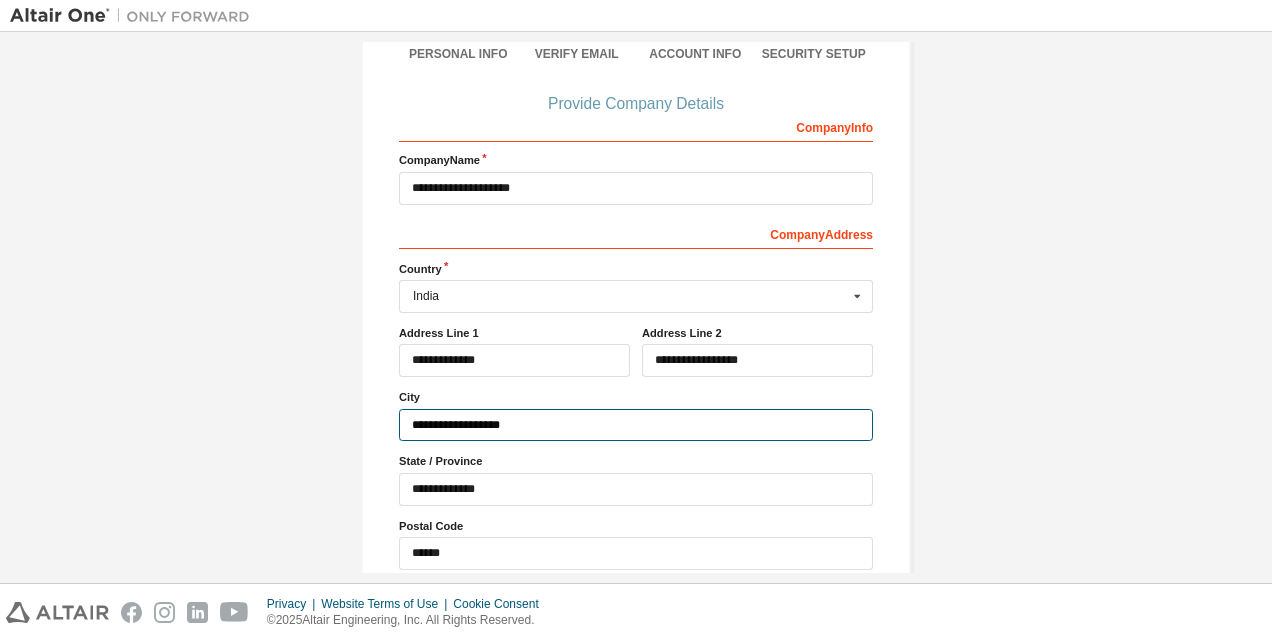 type on "**********" 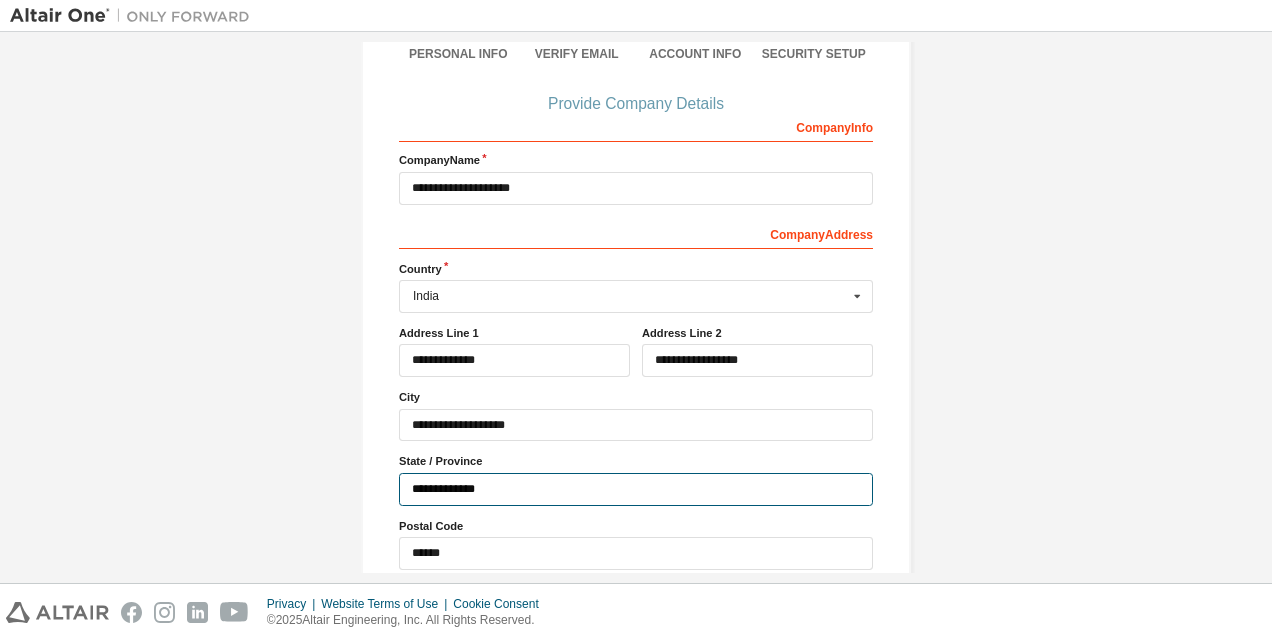 click on "**********" at bounding box center [636, 489] 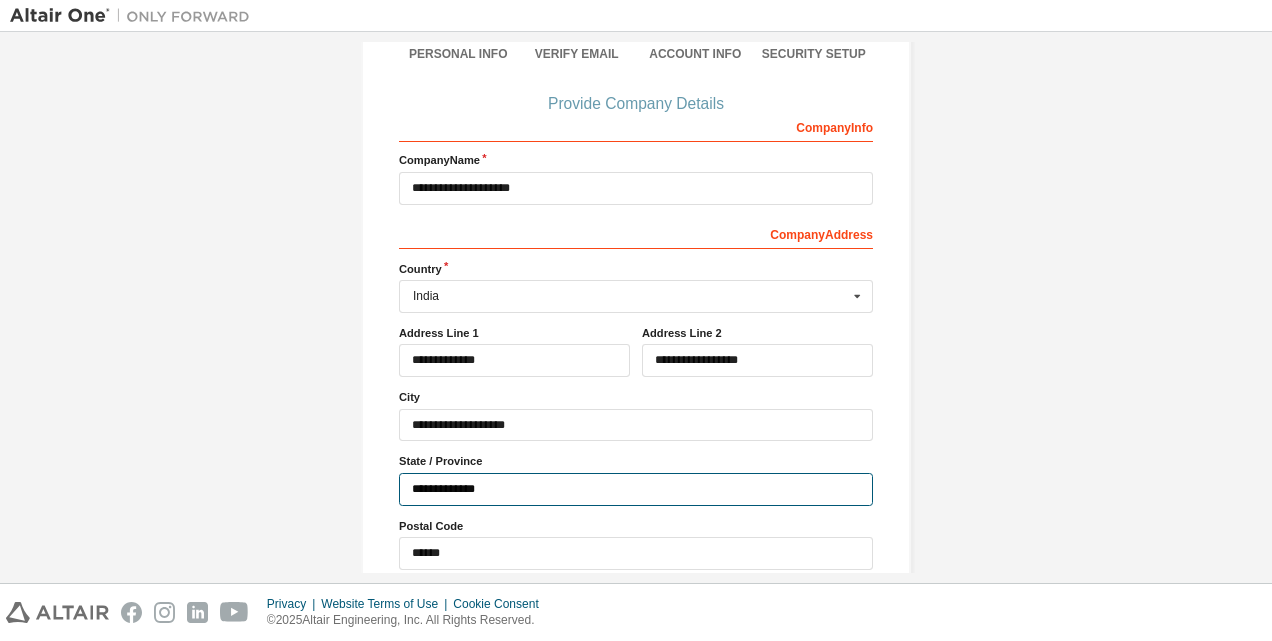 click on "**********" at bounding box center [636, 489] 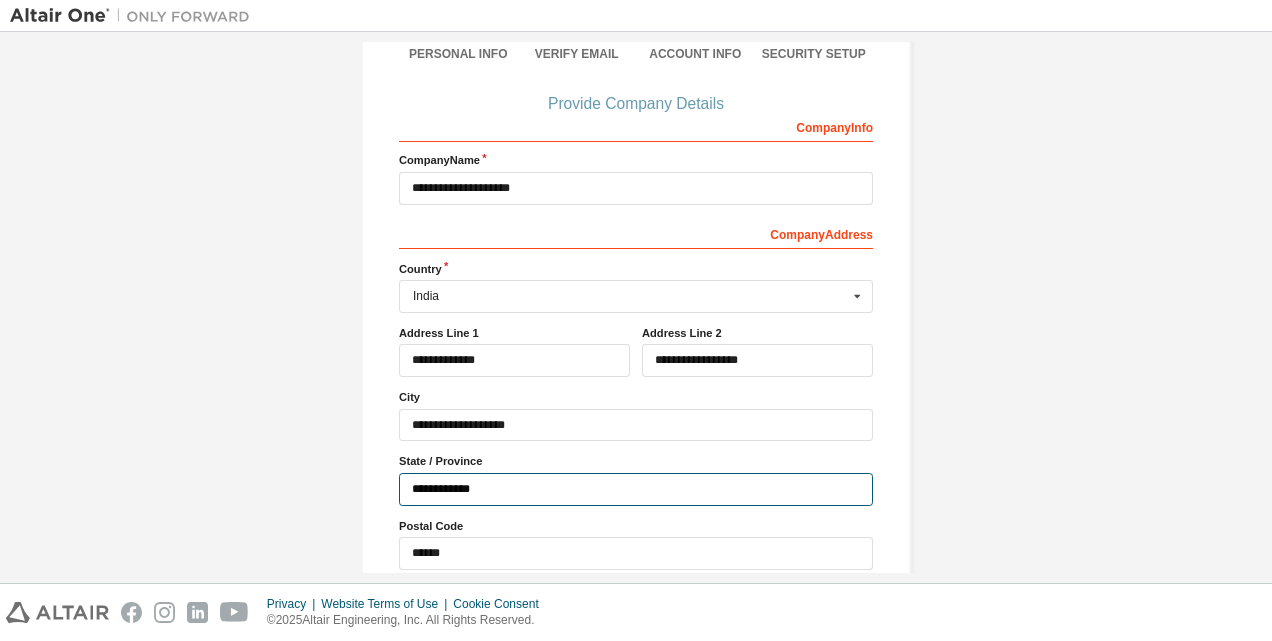 click on "**********" at bounding box center (636, 489) 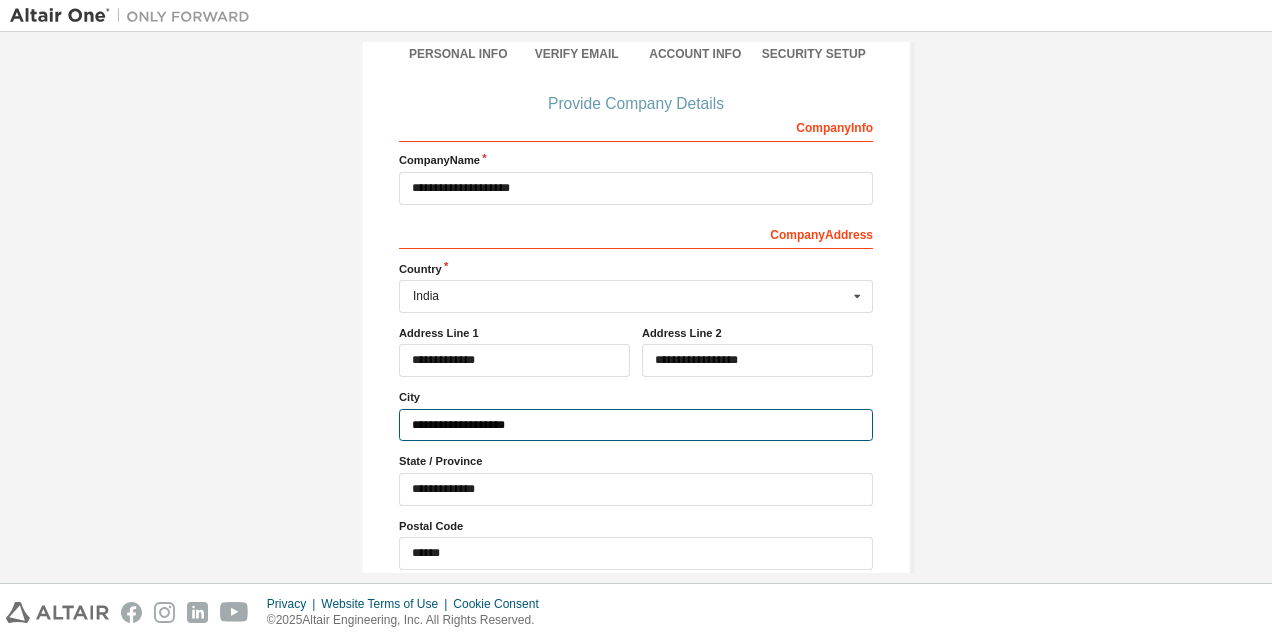 click on "**********" at bounding box center [636, 425] 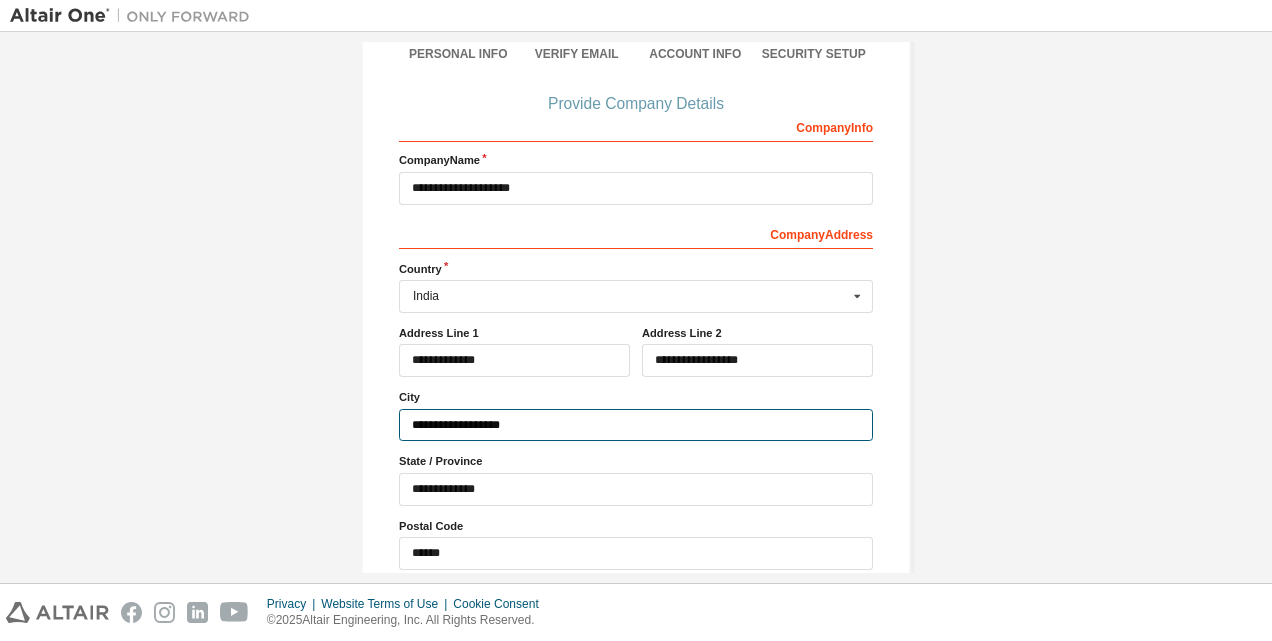 type on "**********" 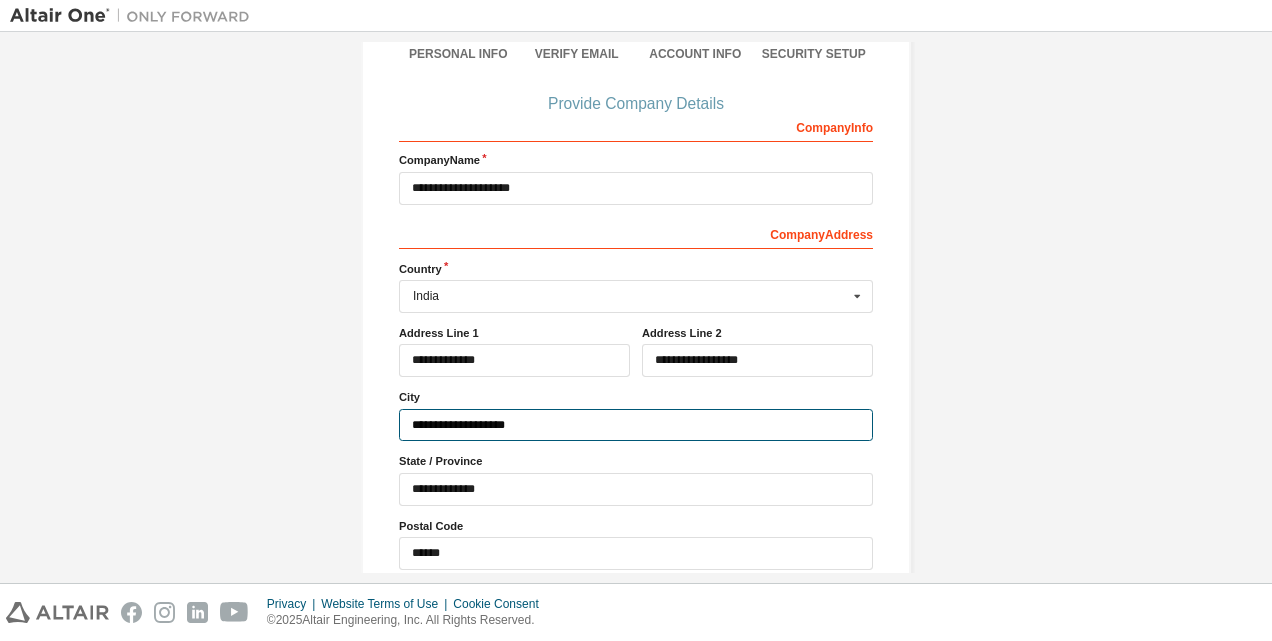 scroll, scrollTop: 267, scrollLeft: 0, axis: vertical 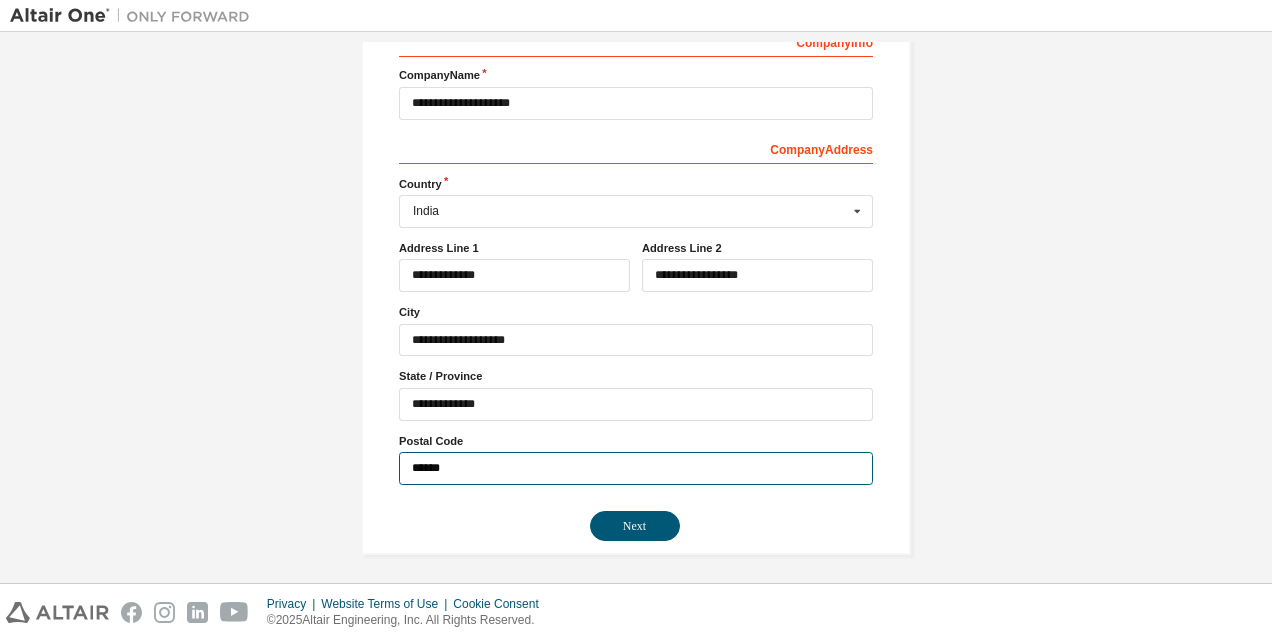 click on "******" at bounding box center (636, 468) 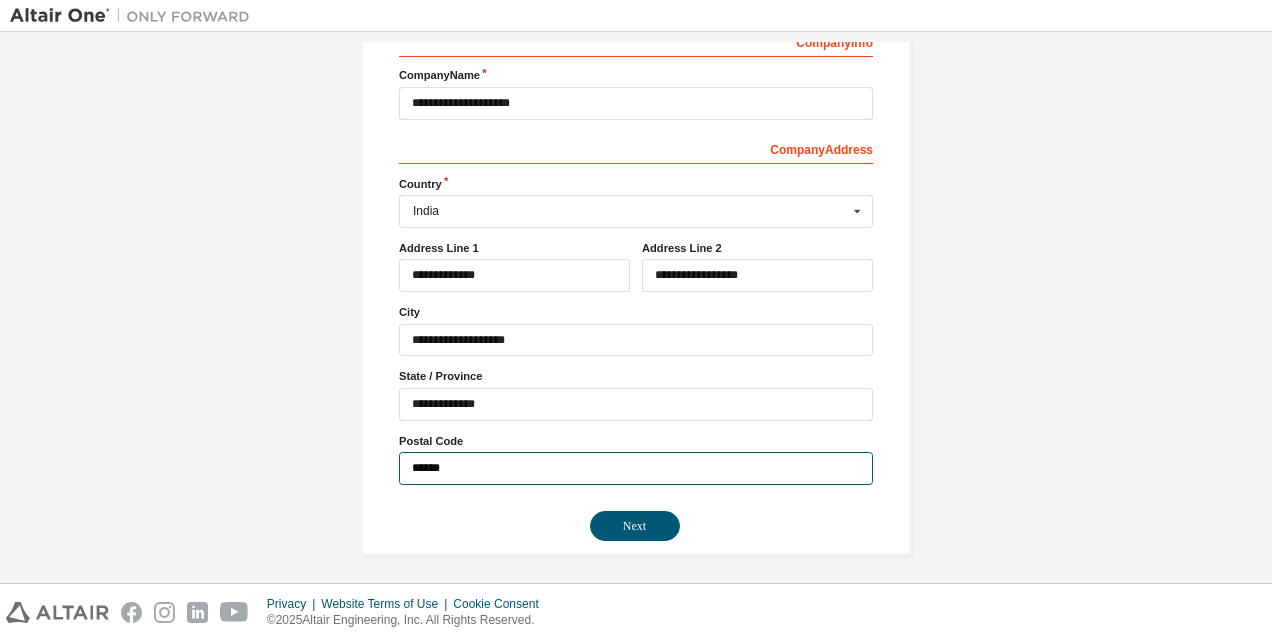 click on "******" at bounding box center (636, 468) 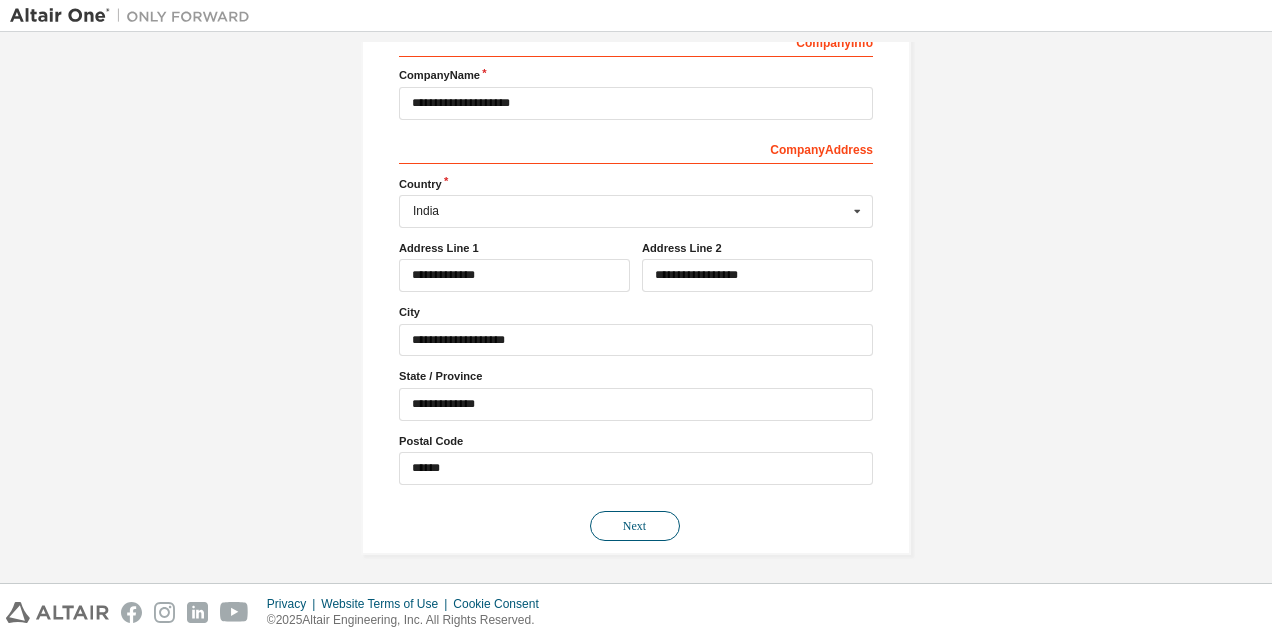 click on "Next" at bounding box center [635, 526] 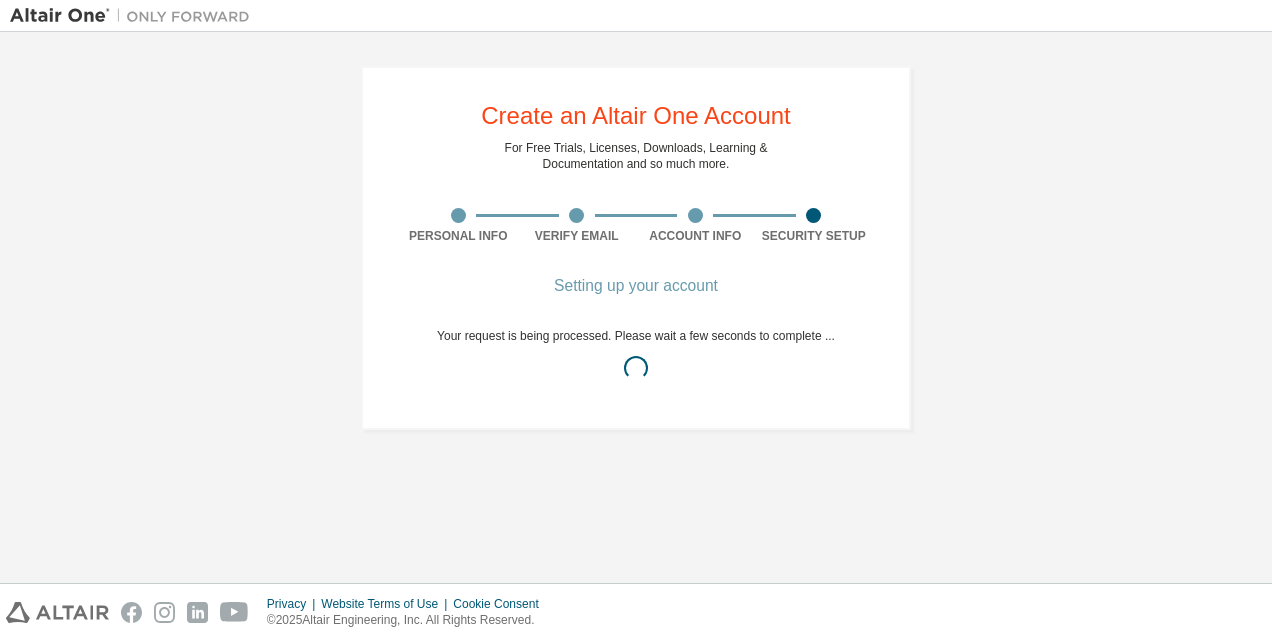 scroll, scrollTop: 0, scrollLeft: 0, axis: both 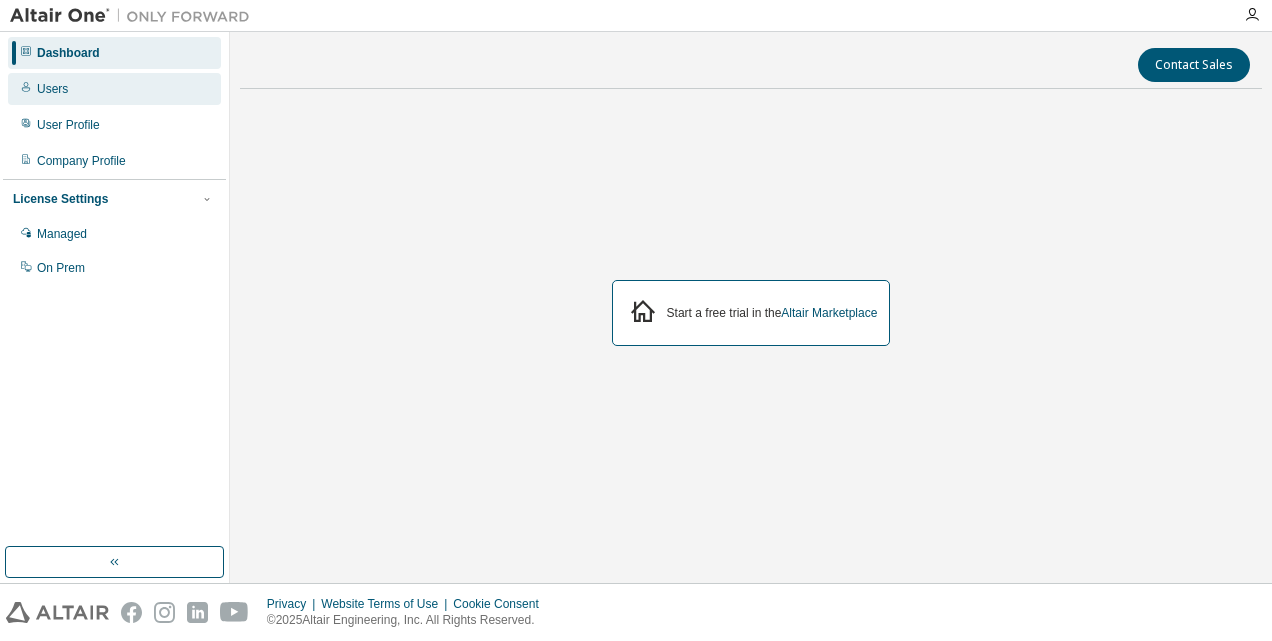 click on "Users" at bounding box center (114, 89) 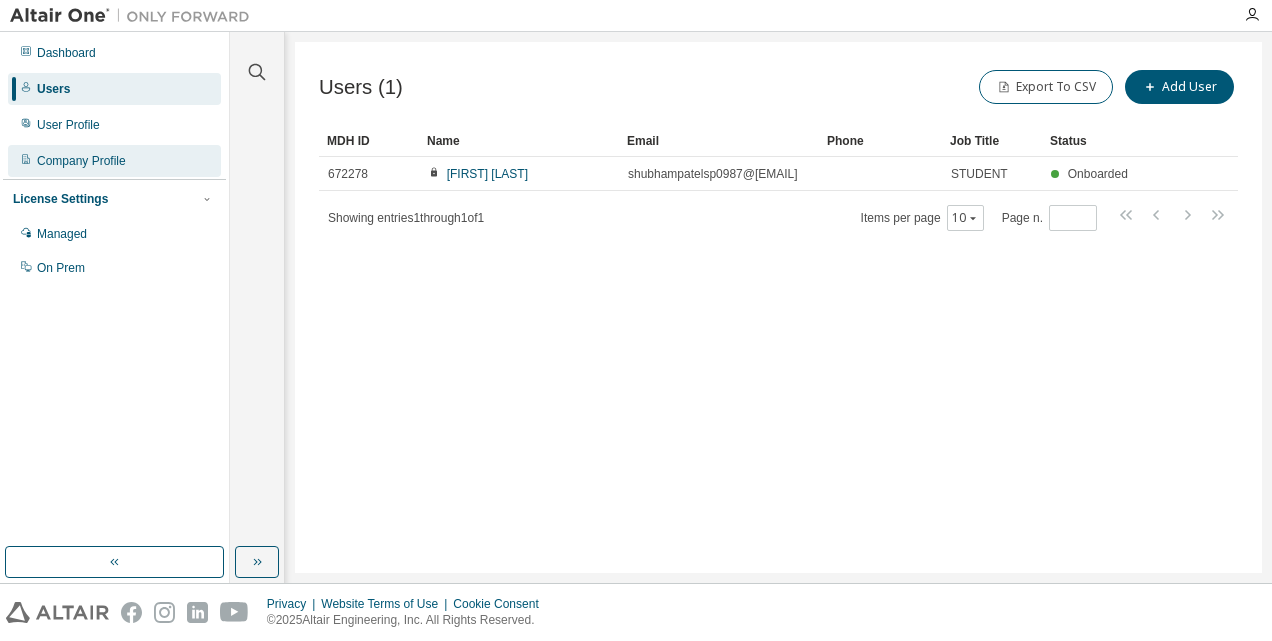 click on "Company Profile" at bounding box center [114, 161] 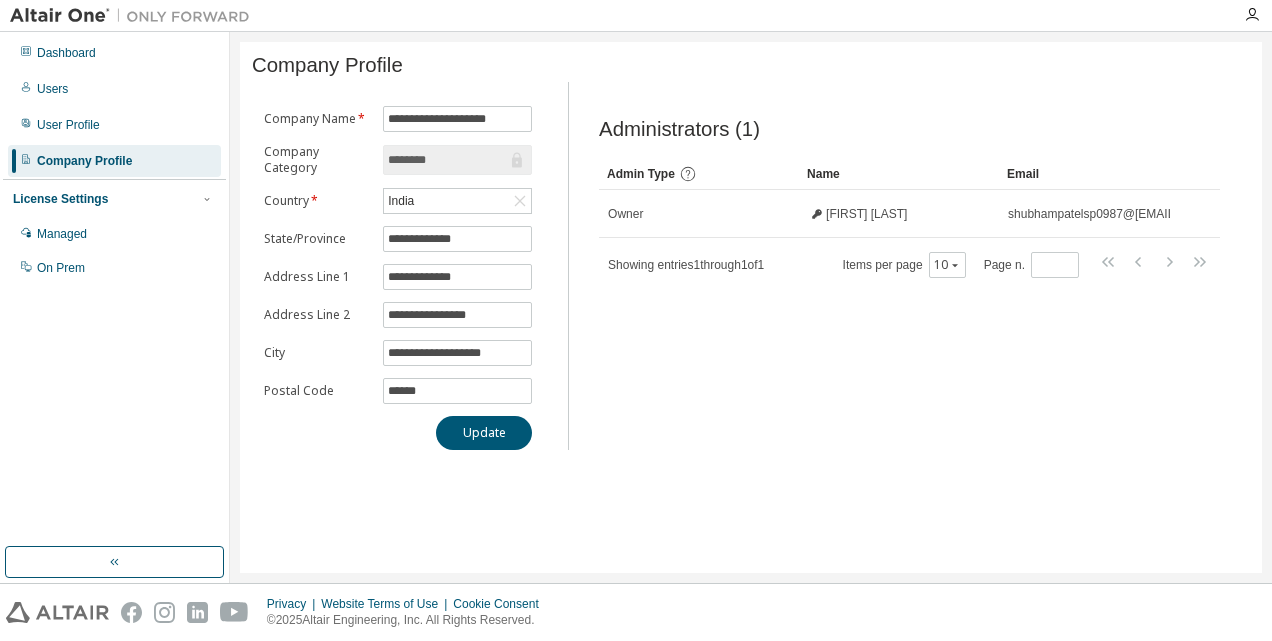 click on "License Settings" at bounding box center (114, 199) 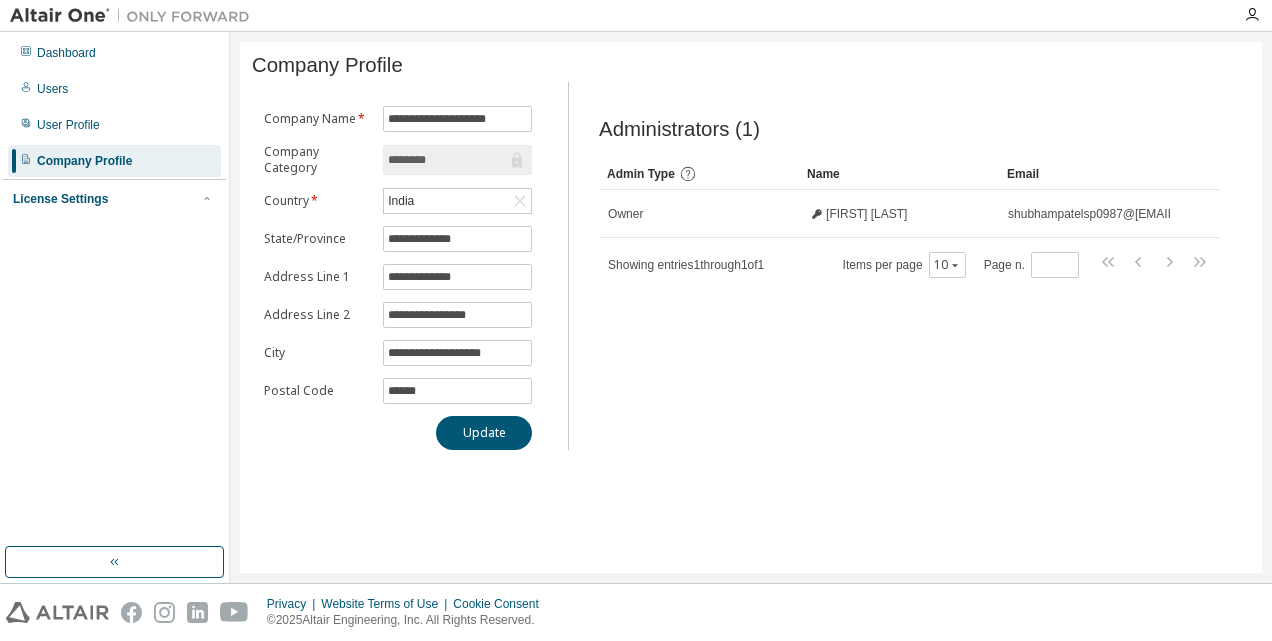 click on "License Settings" at bounding box center [114, 199] 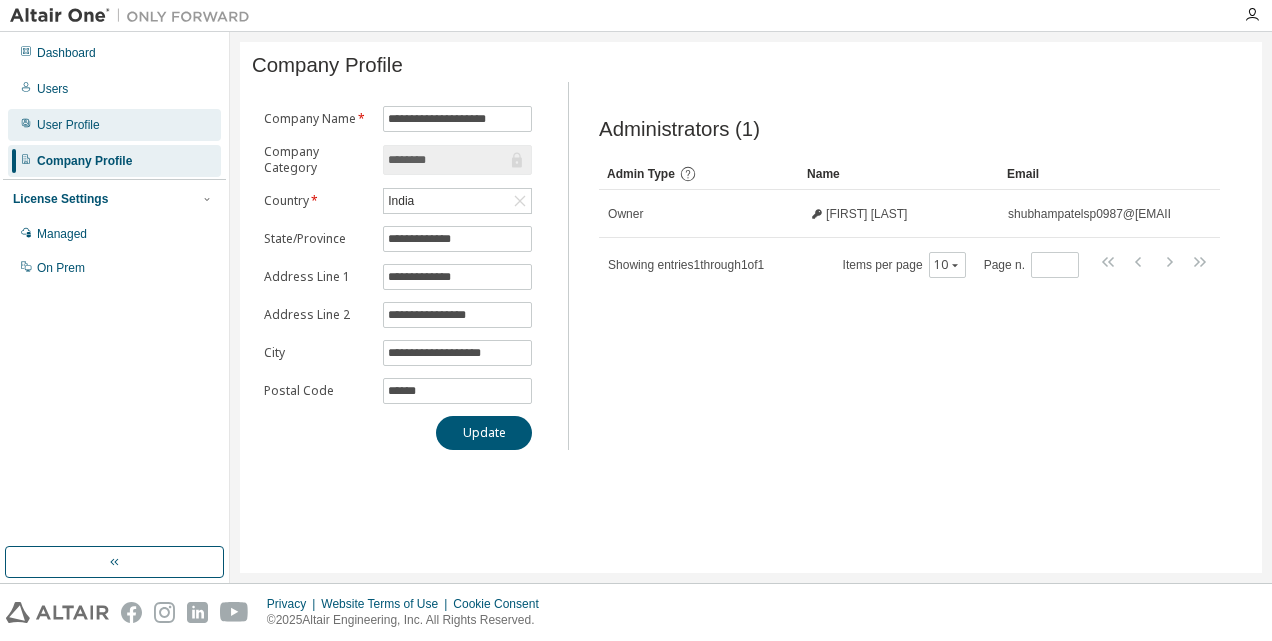 click on "User Profile" at bounding box center [68, 125] 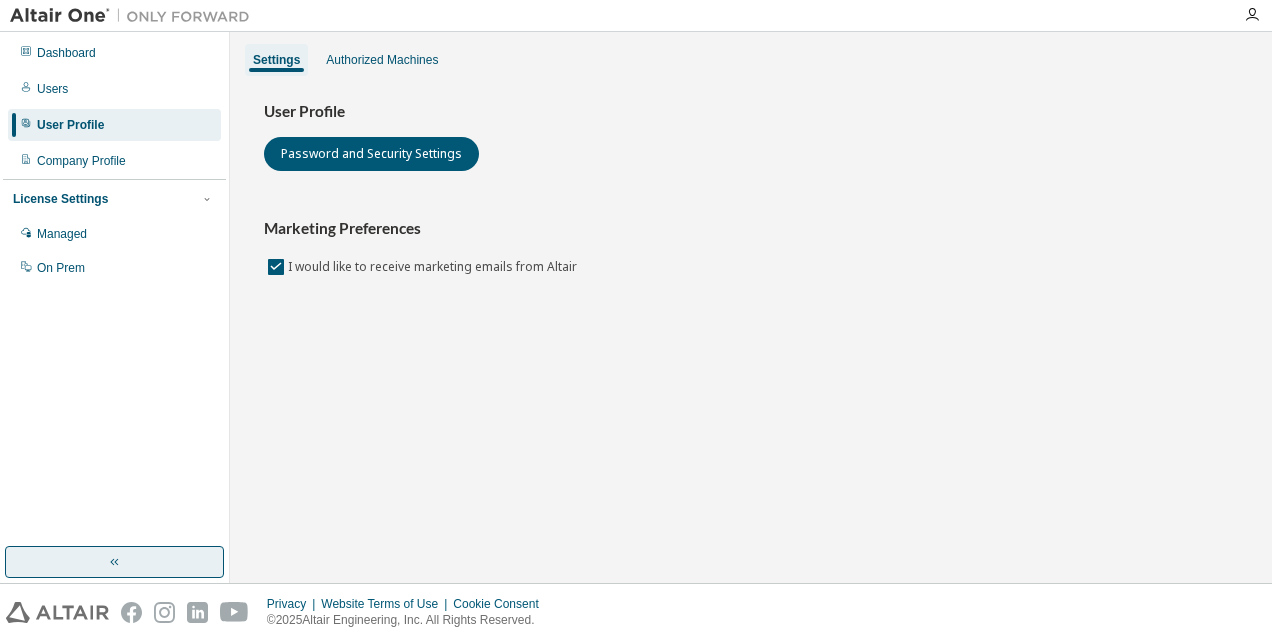 click at bounding box center (114, 562) 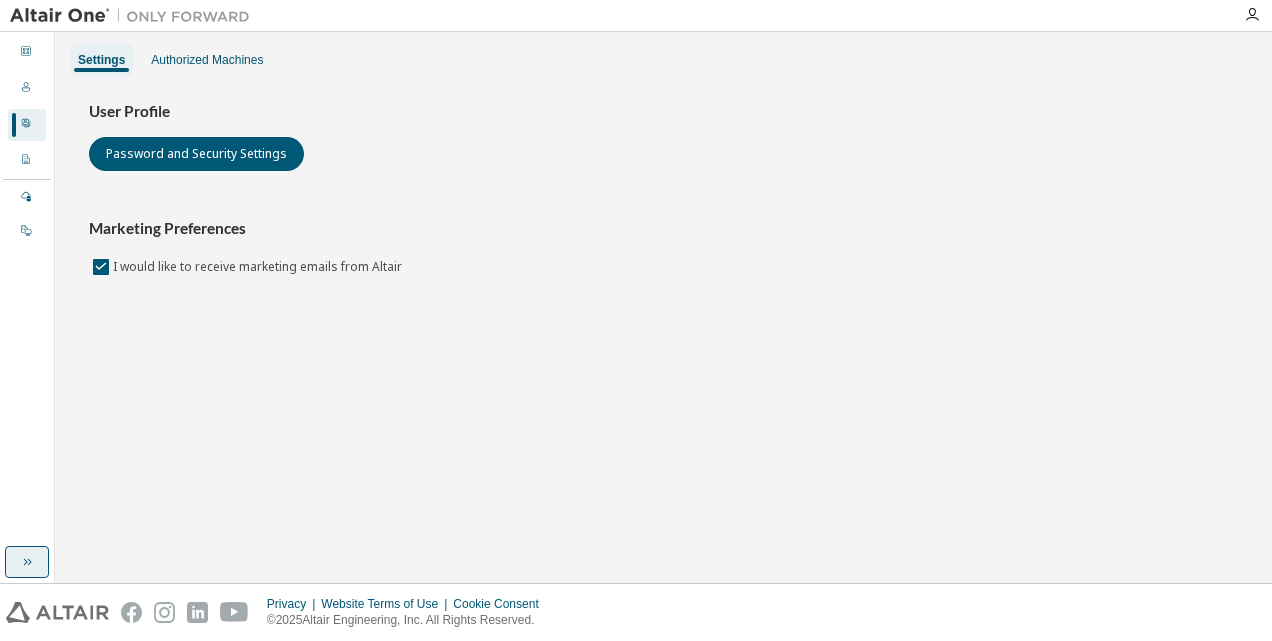 click at bounding box center (27, 562) 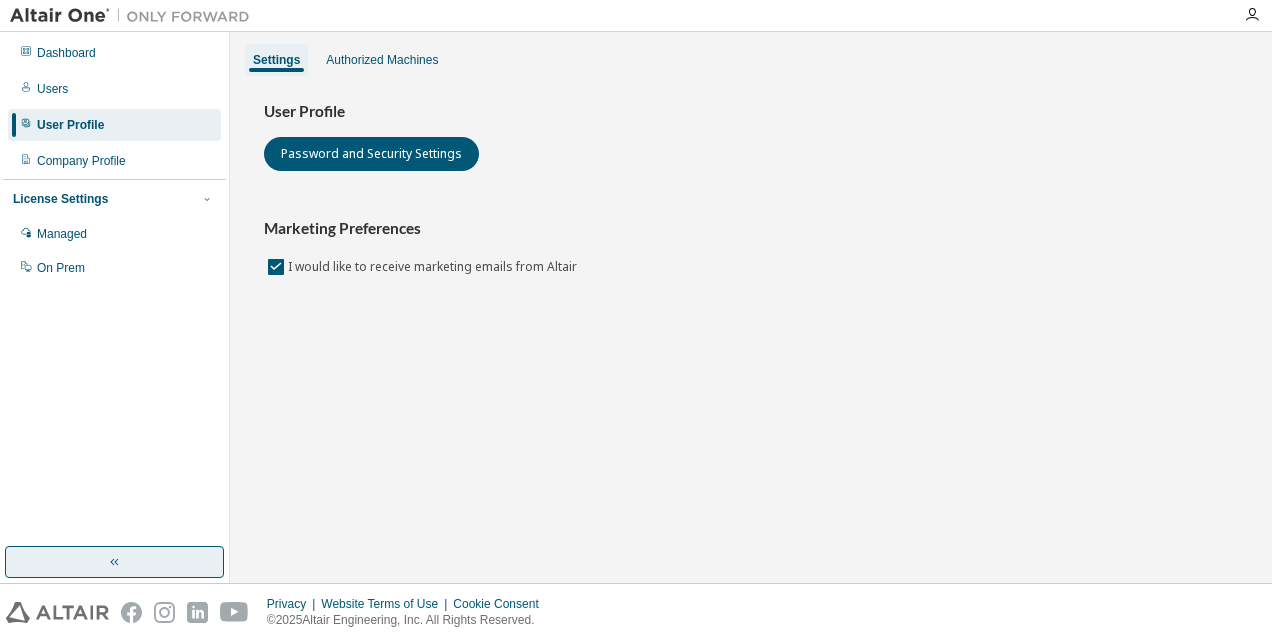 click at bounding box center [114, 562] 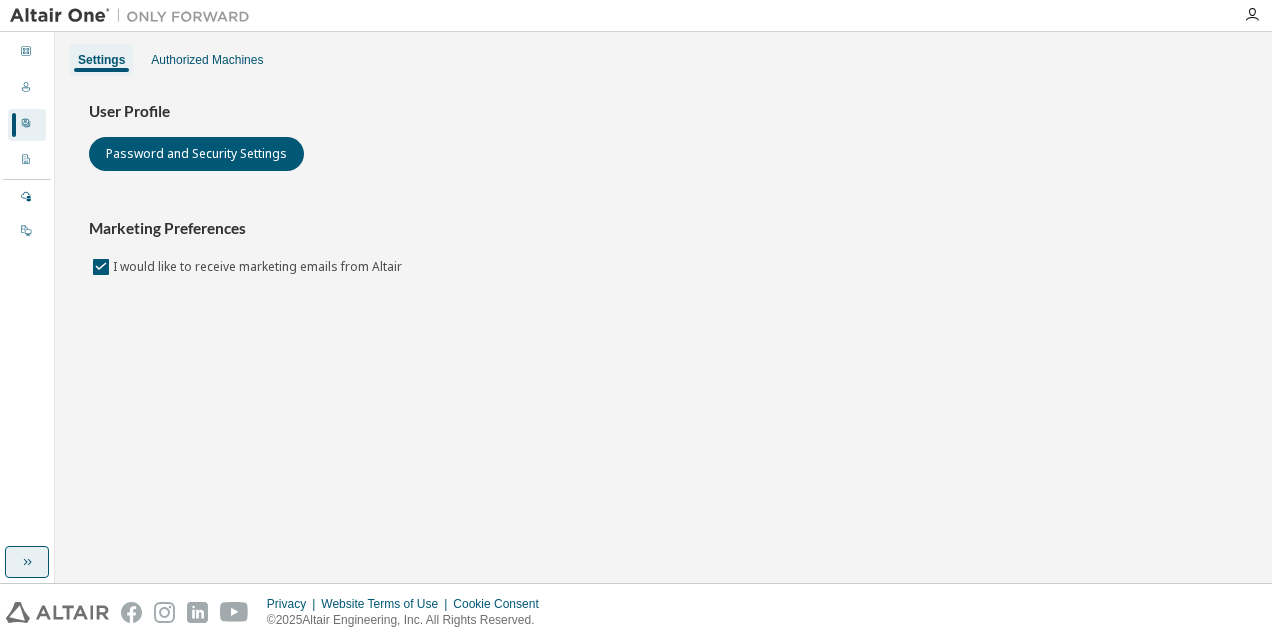 click at bounding box center (27, 562) 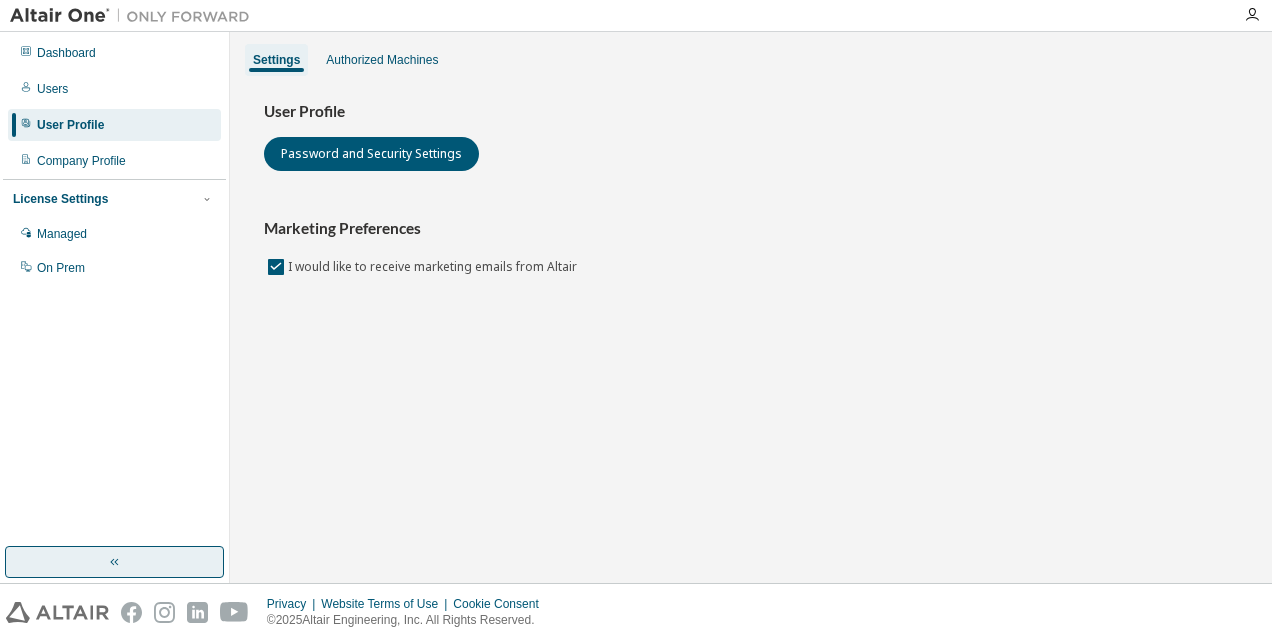 click at bounding box center [114, 562] 